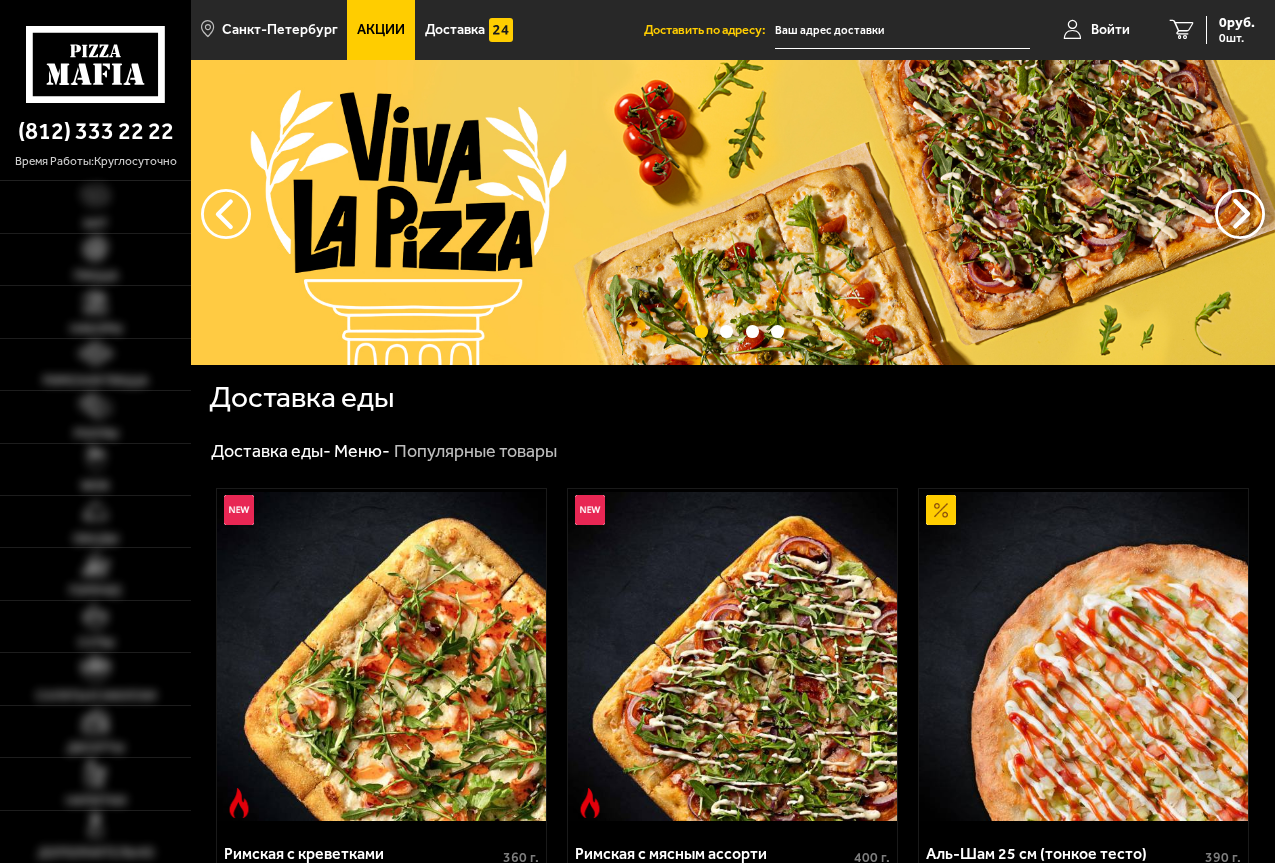 scroll, scrollTop: 0, scrollLeft: 0, axis: both 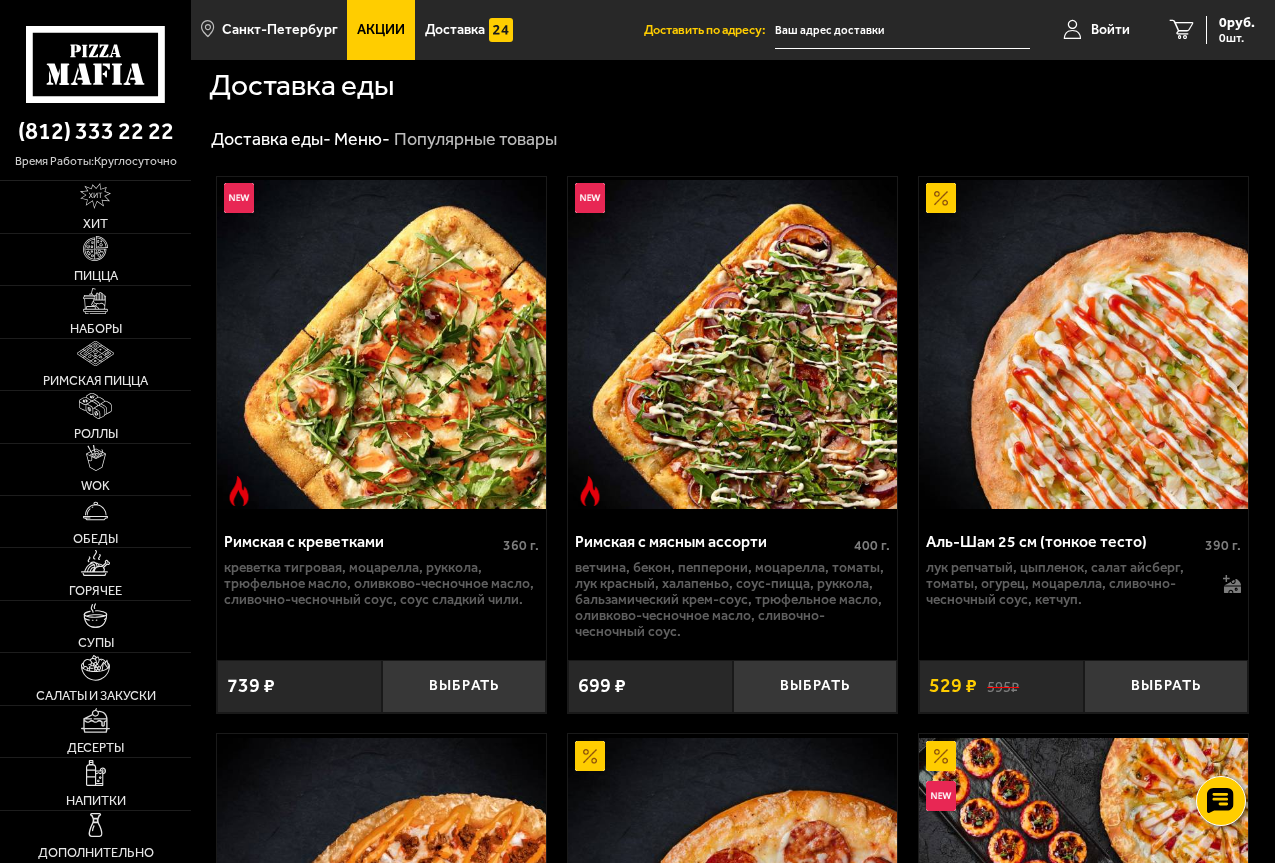 click at bounding box center [1083, 345] 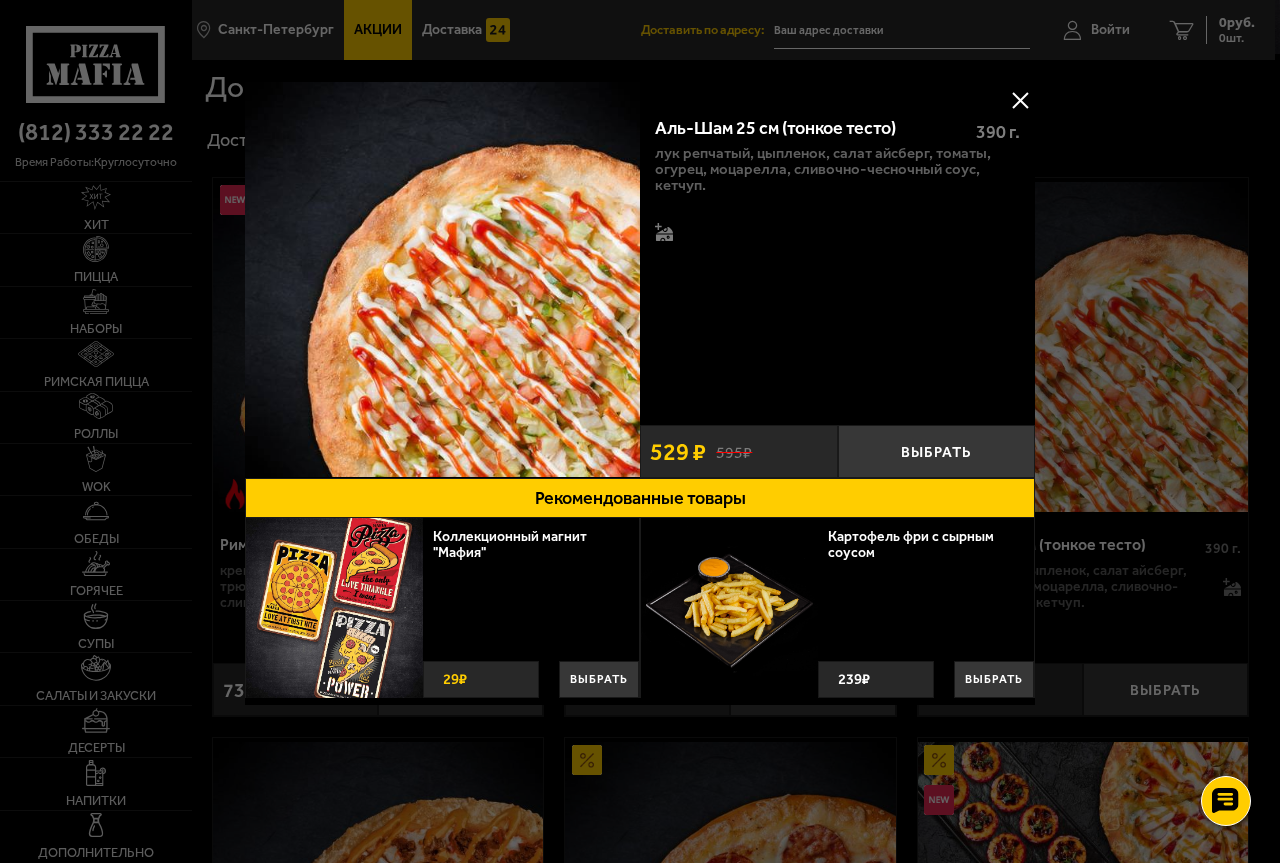 click at bounding box center [442, 279] 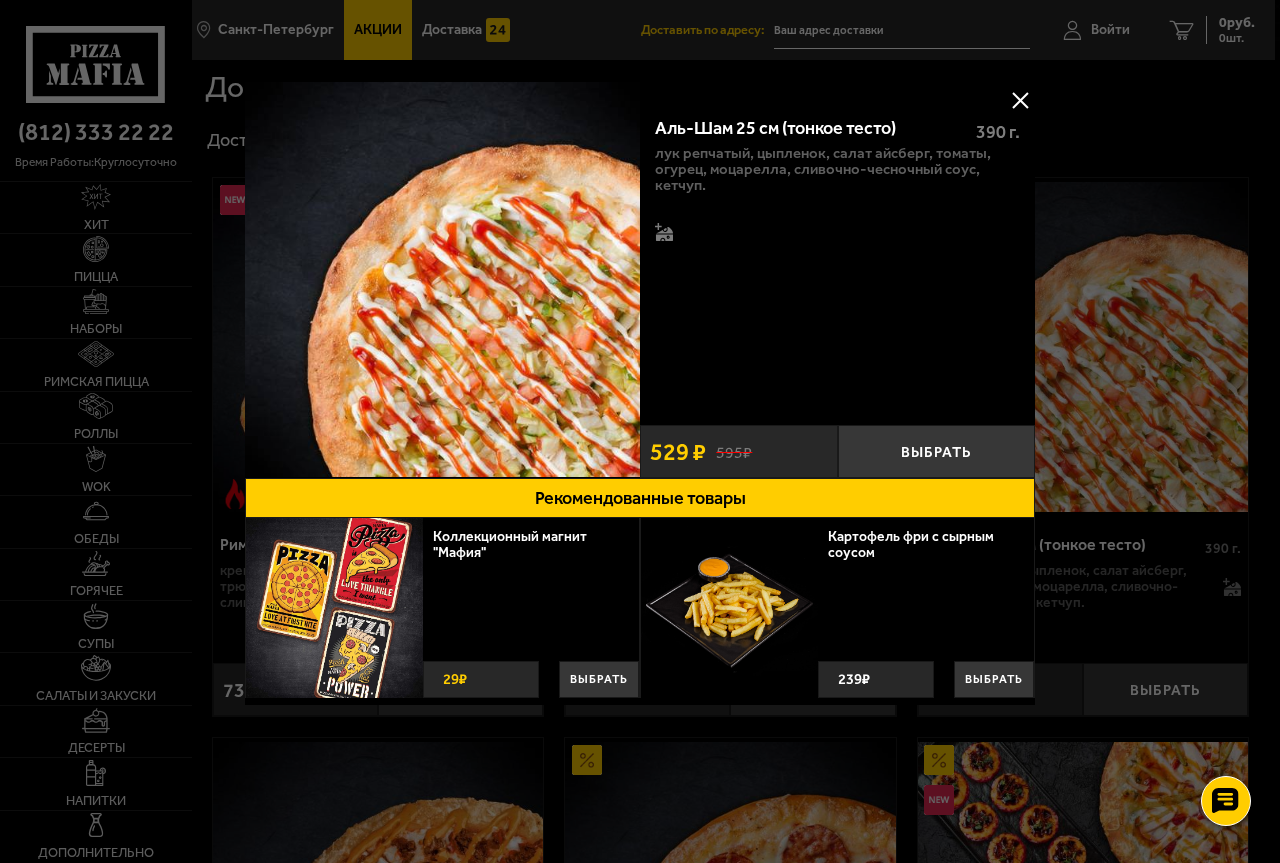 click at bounding box center (1020, 100) 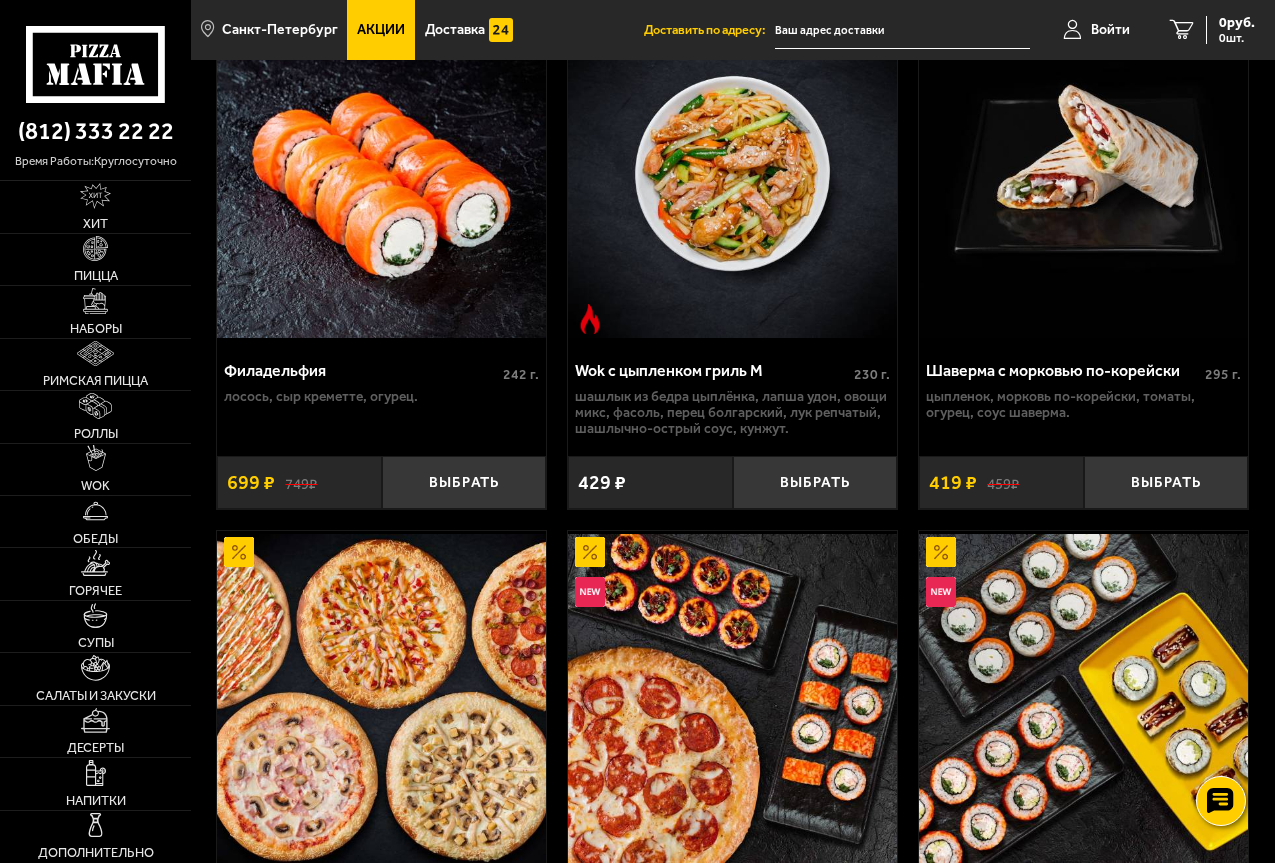 scroll, scrollTop: 1612, scrollLeft: 0, axis: vertical 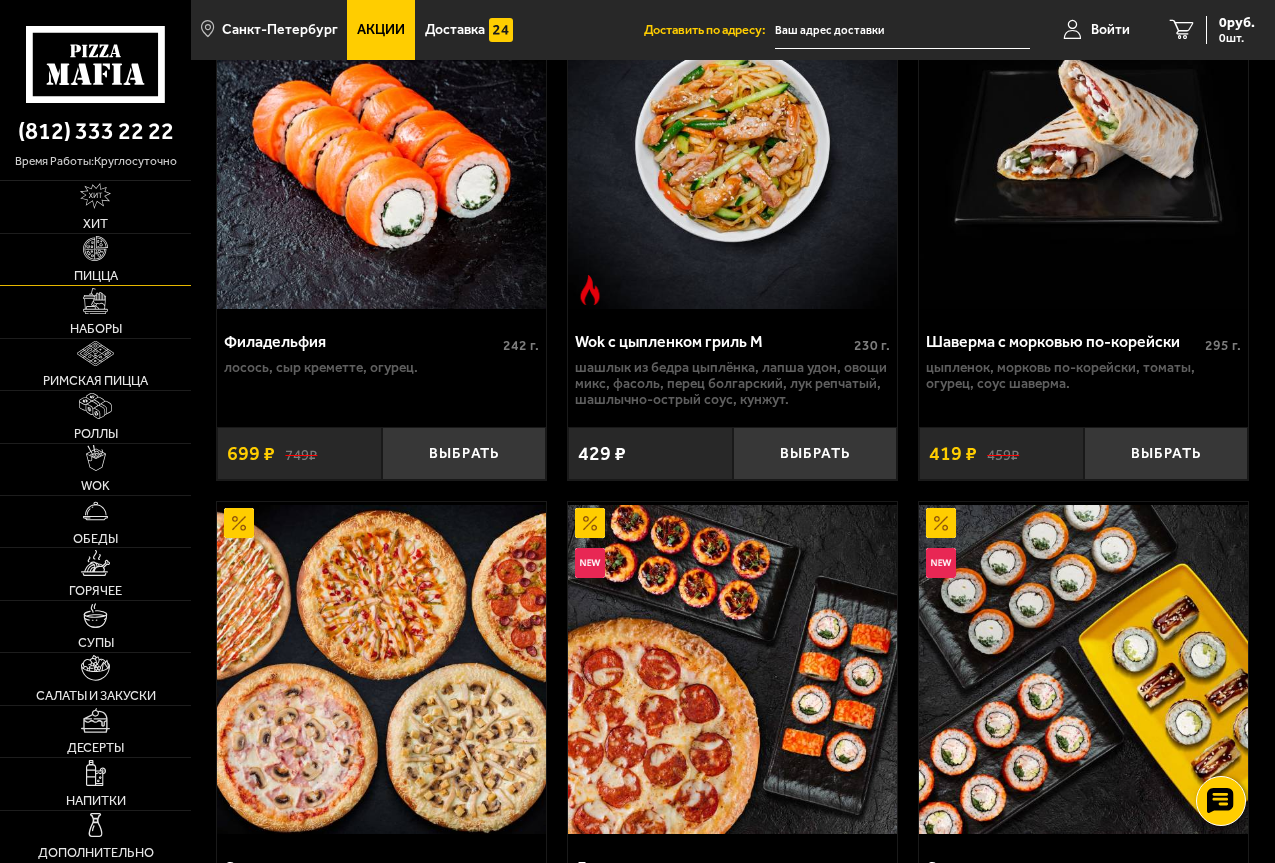 click at bounding box center (96, 249) 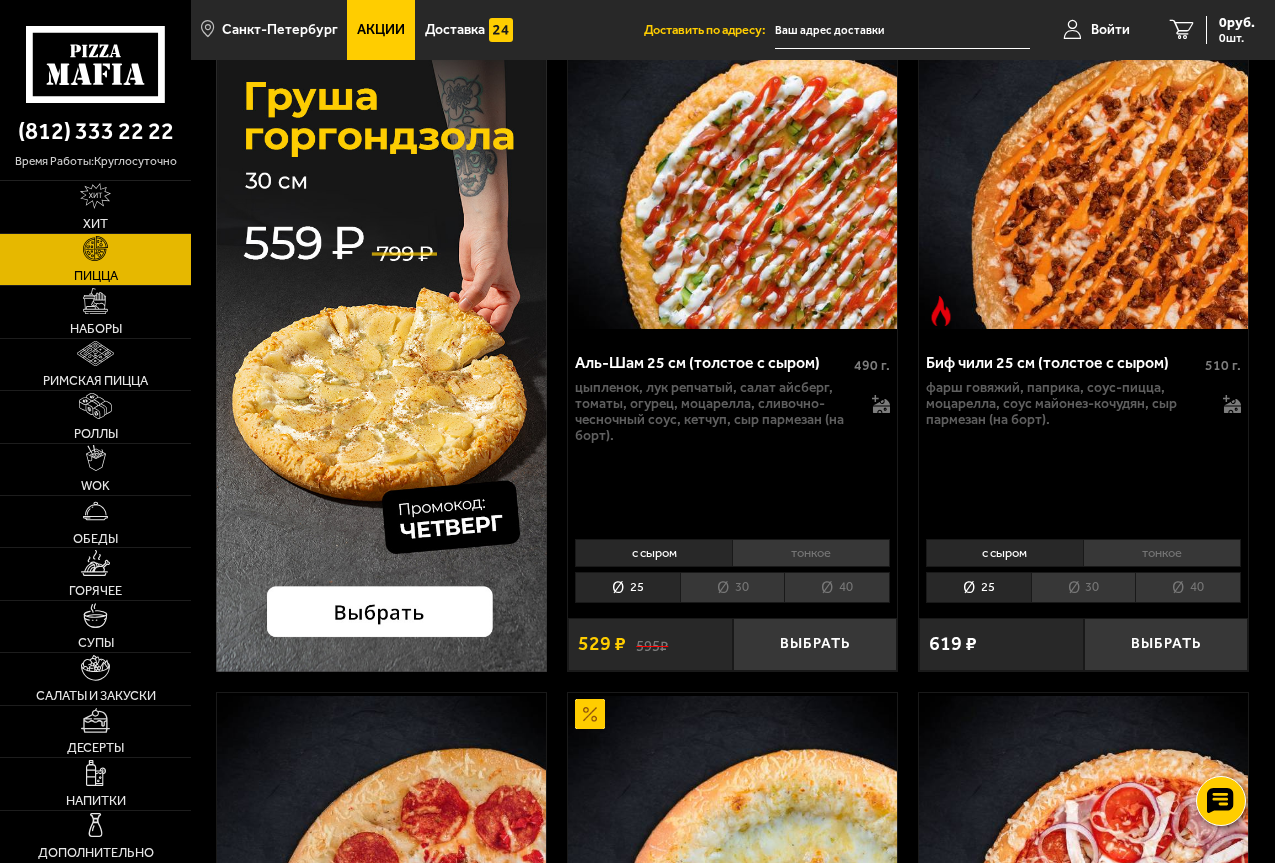 scroll, scrollTop: 200, scrollLeft: 0, axis: vertical 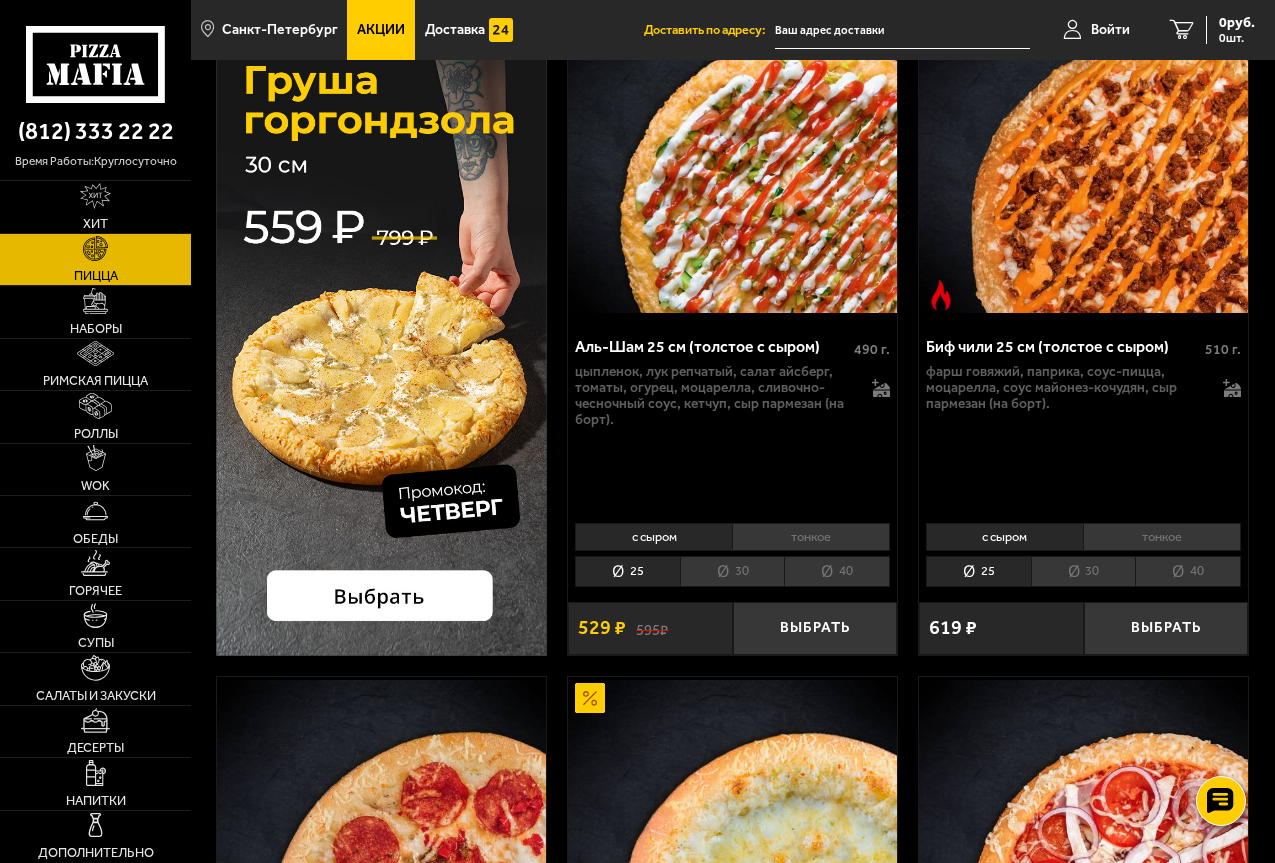 click on "30" at bounding box center [732, 571] 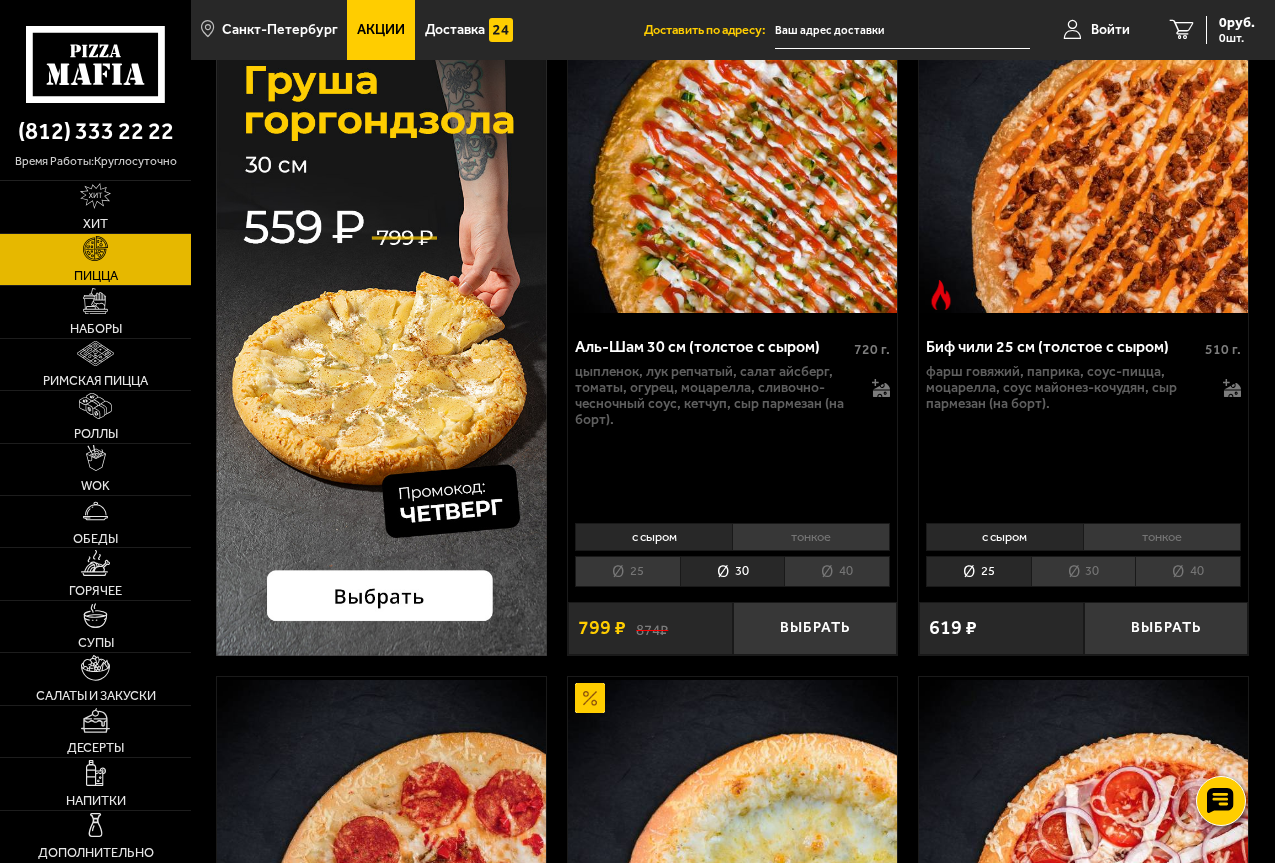 click on "с сыром" at bounding box center (653, 537) 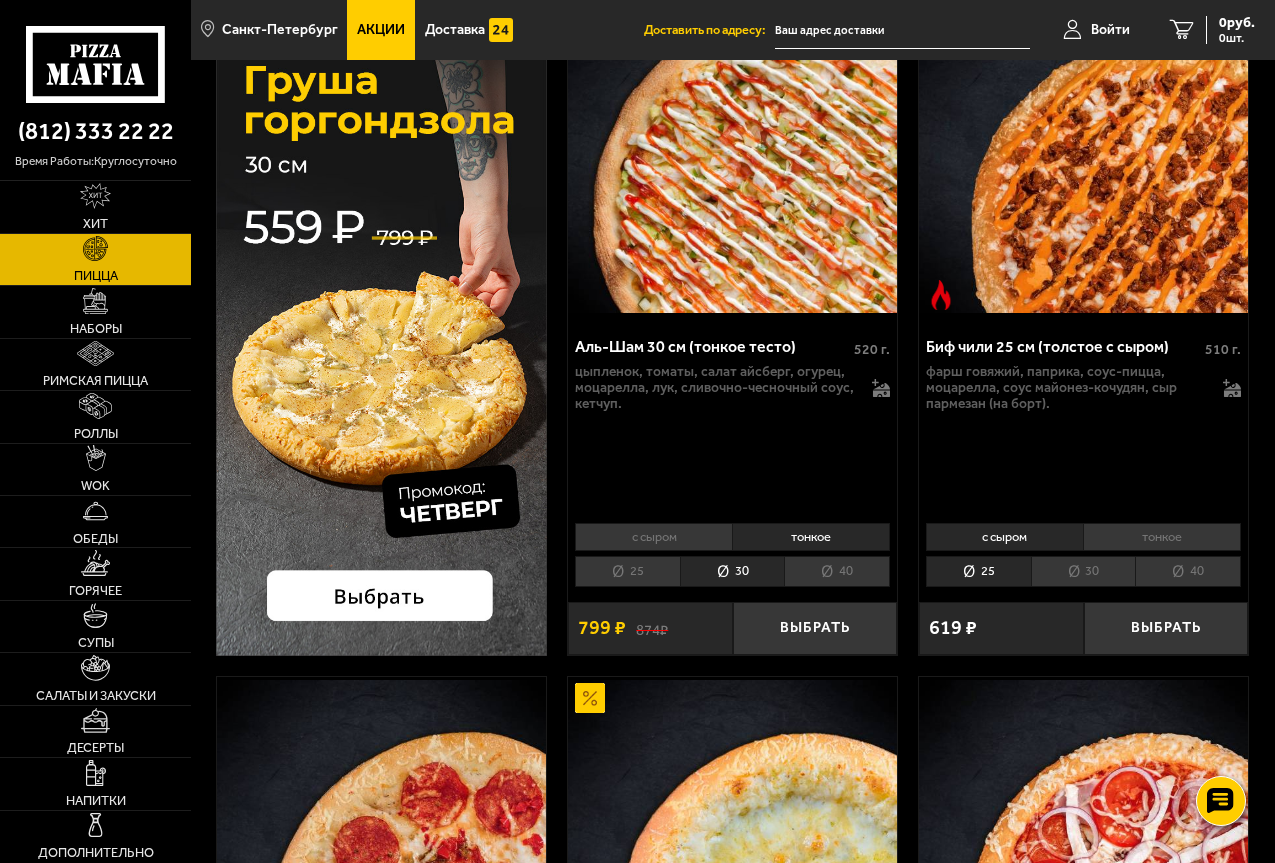 click on "с сыром" at bounding box center [653, 537] 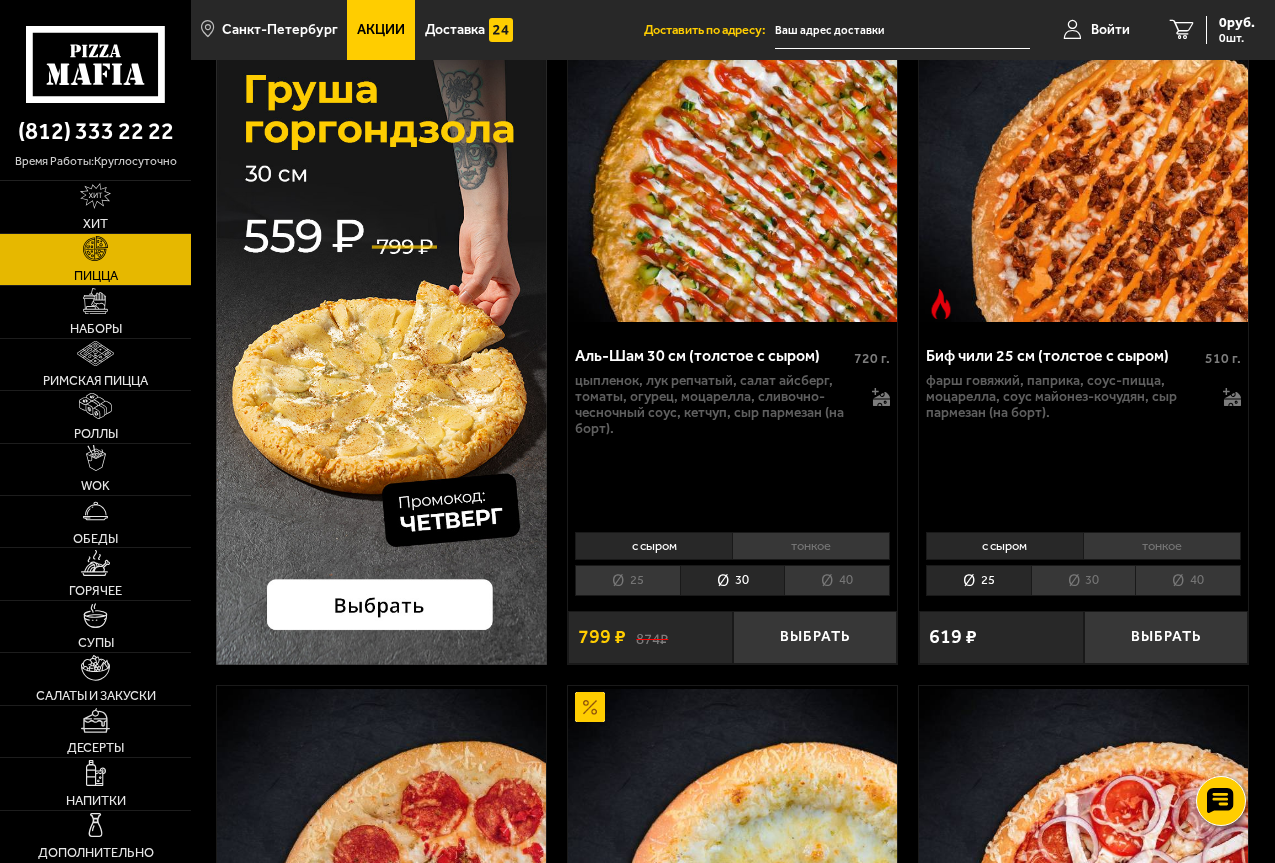 scroll, scrollTop: 200, scrollLeft: 0, axis: vertical 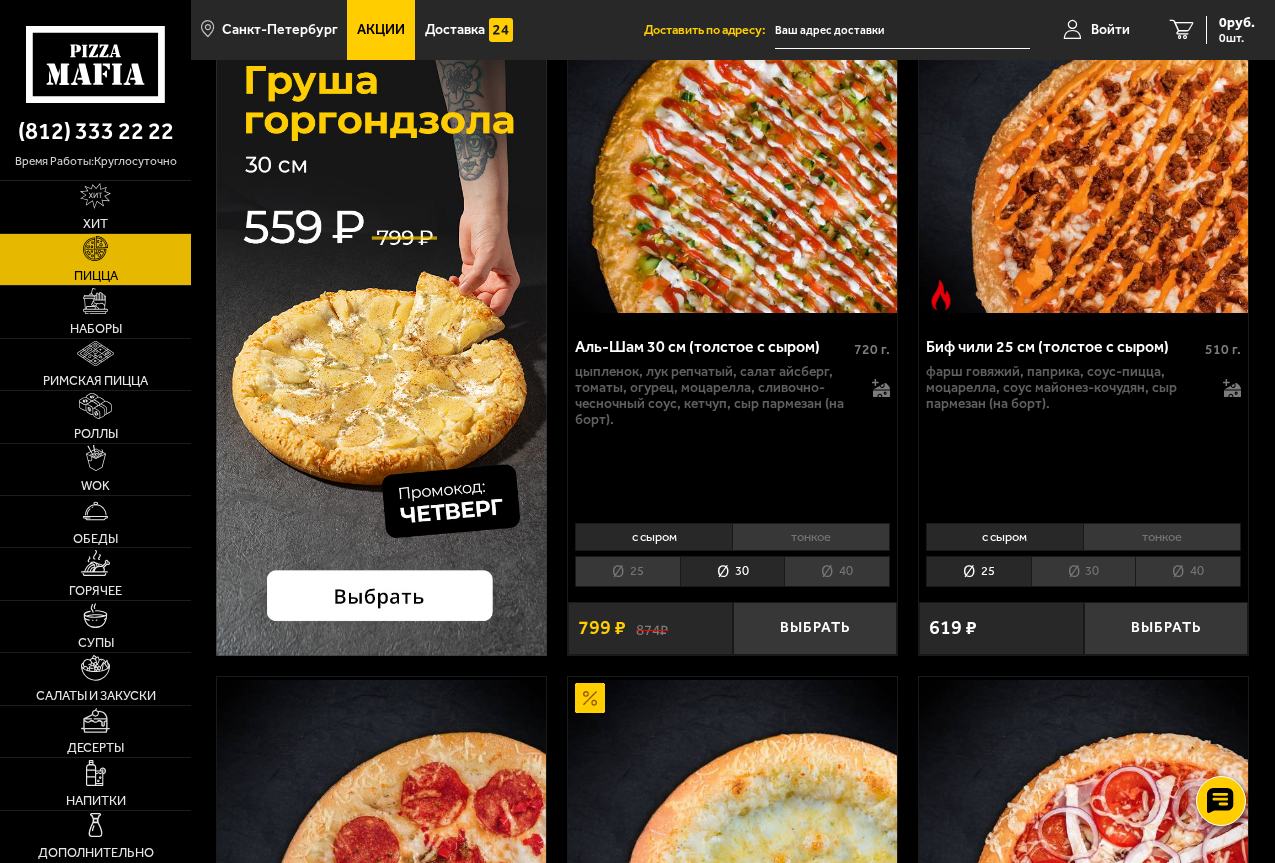click on "тонкое" at bounding box center [811, 537] 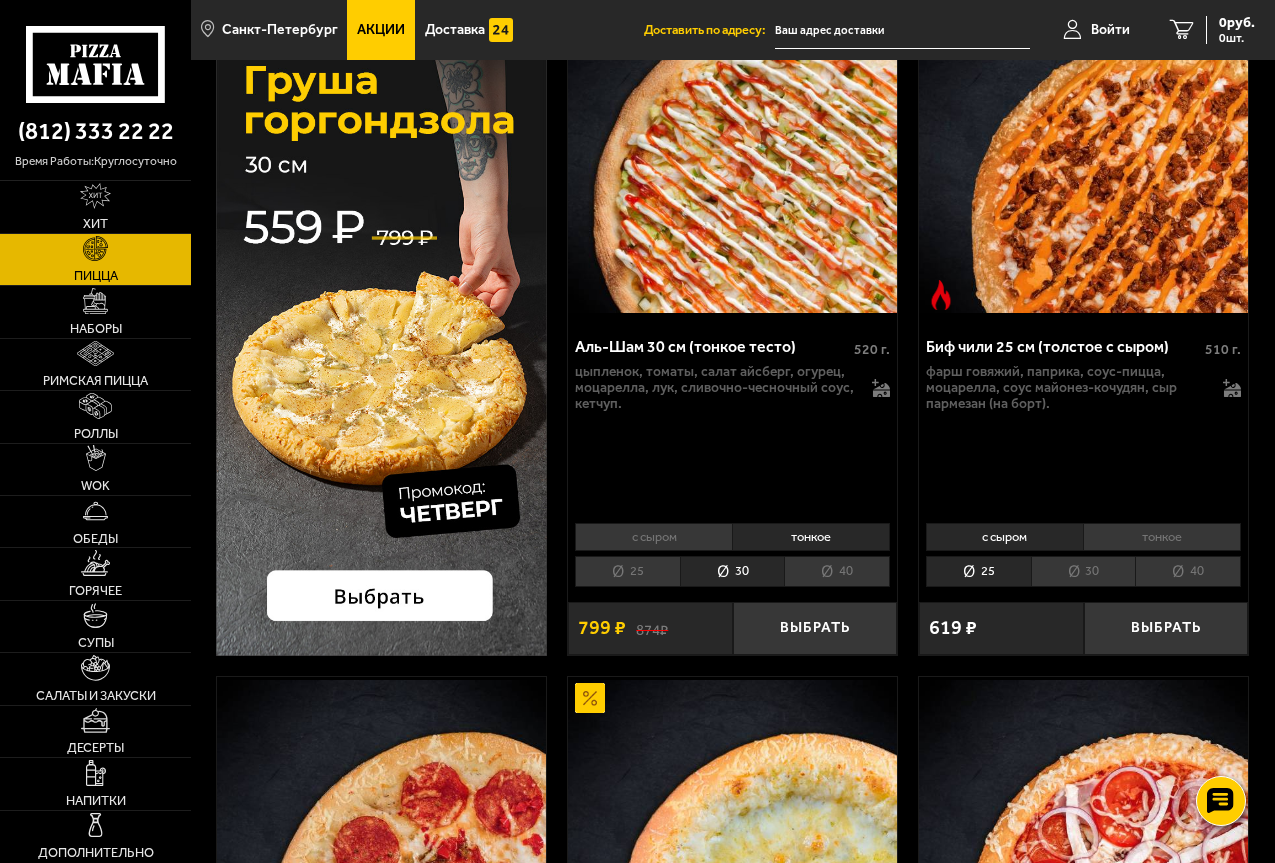 click on "с сыром" at bounding box center [653, 537] 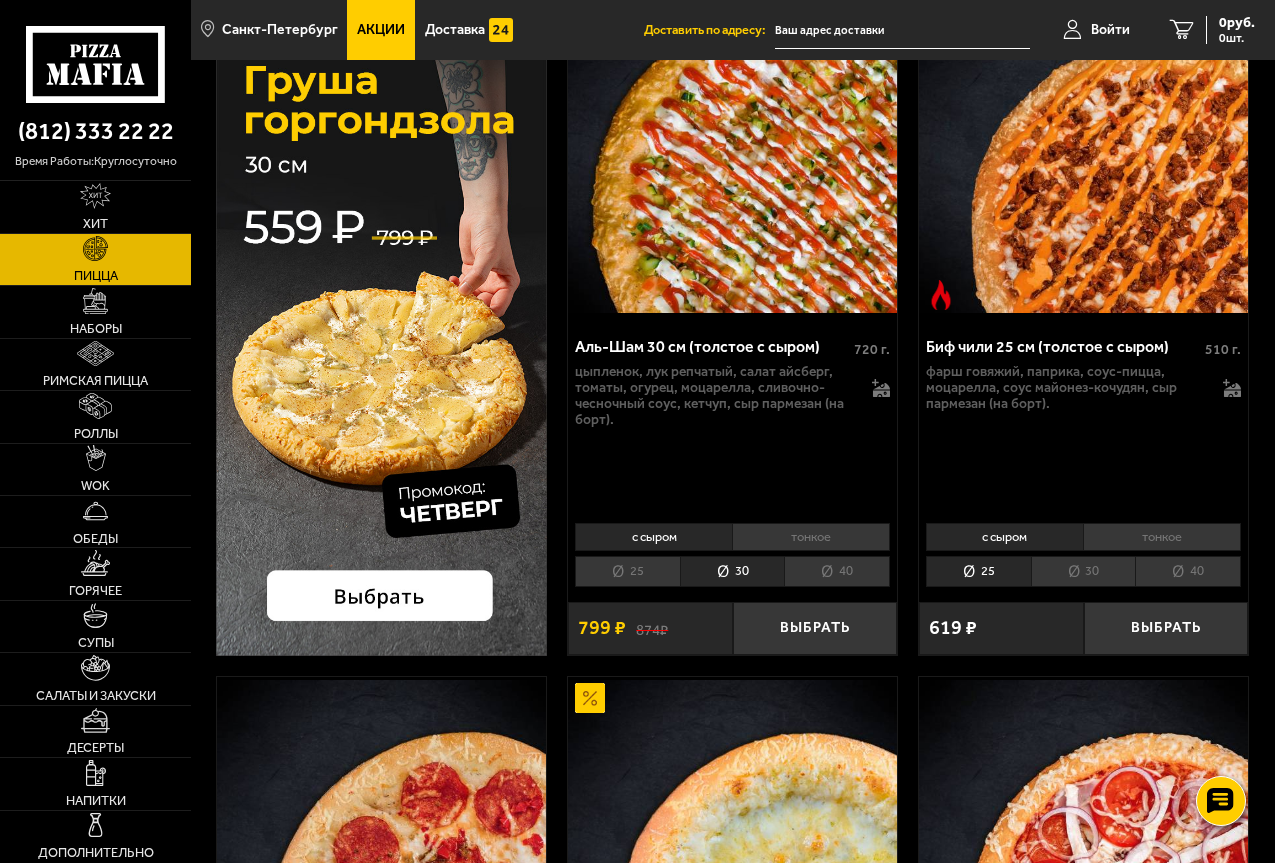 click on "тонкое" at bounding box center [811, 537] 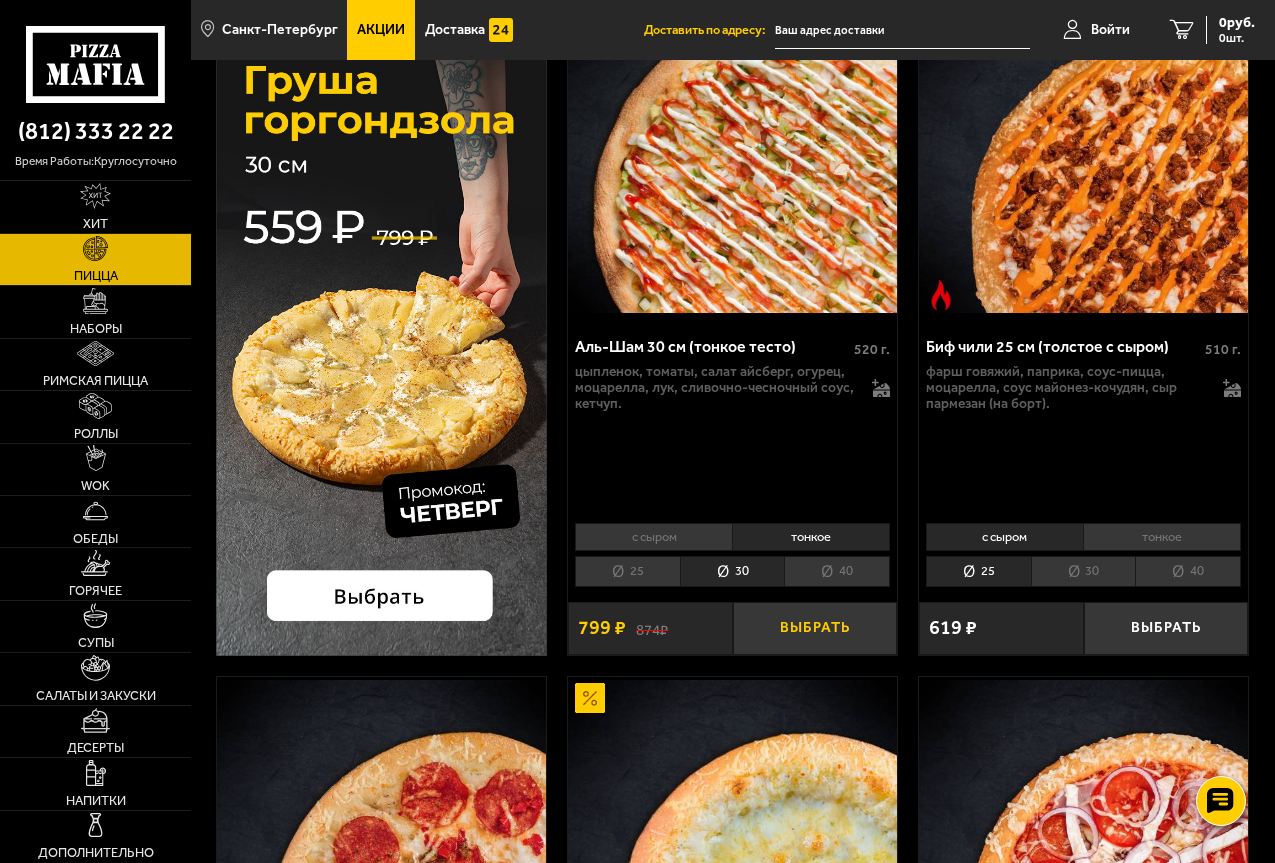 click on "Выбрать" at bounding box center (815, 628) 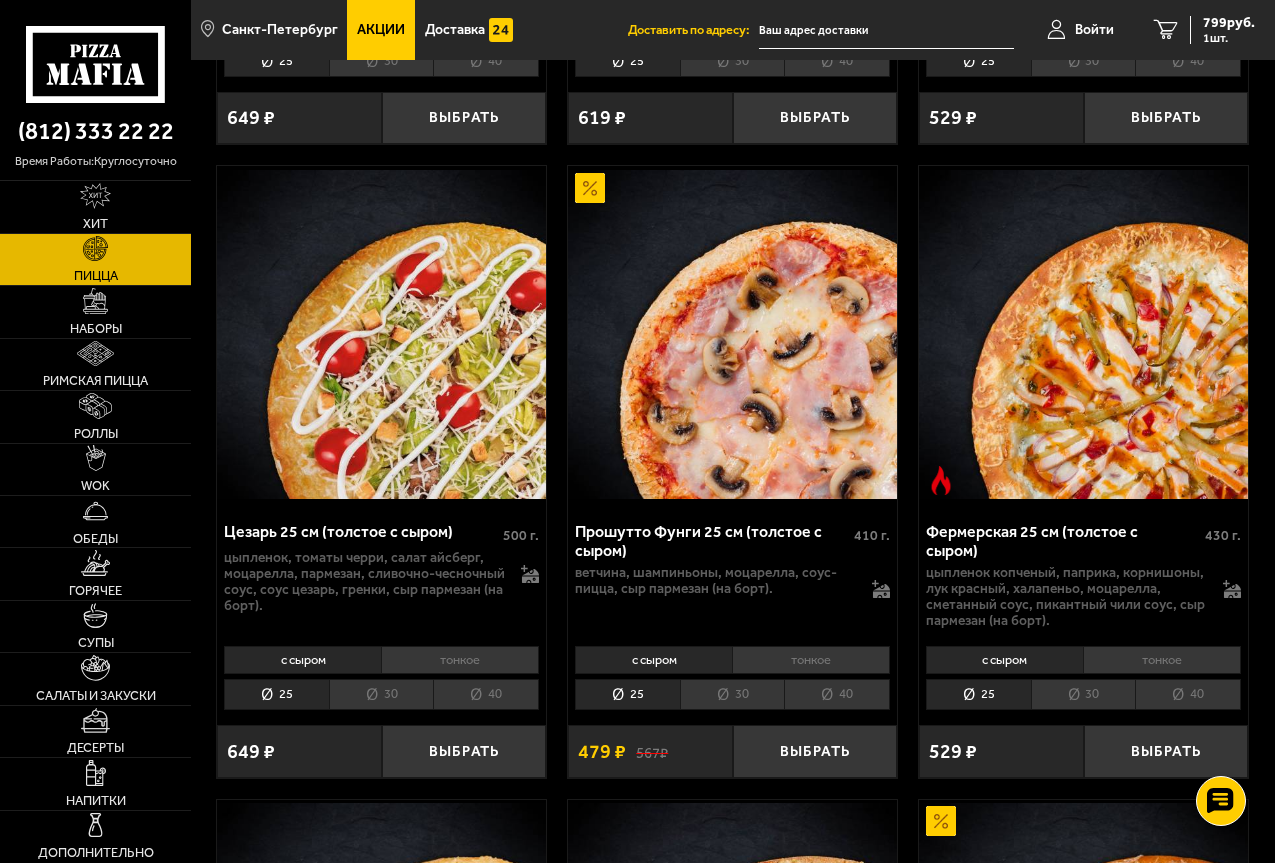 scroll, scrollTop: 2100, scrollLeft: 0, axis: vertical 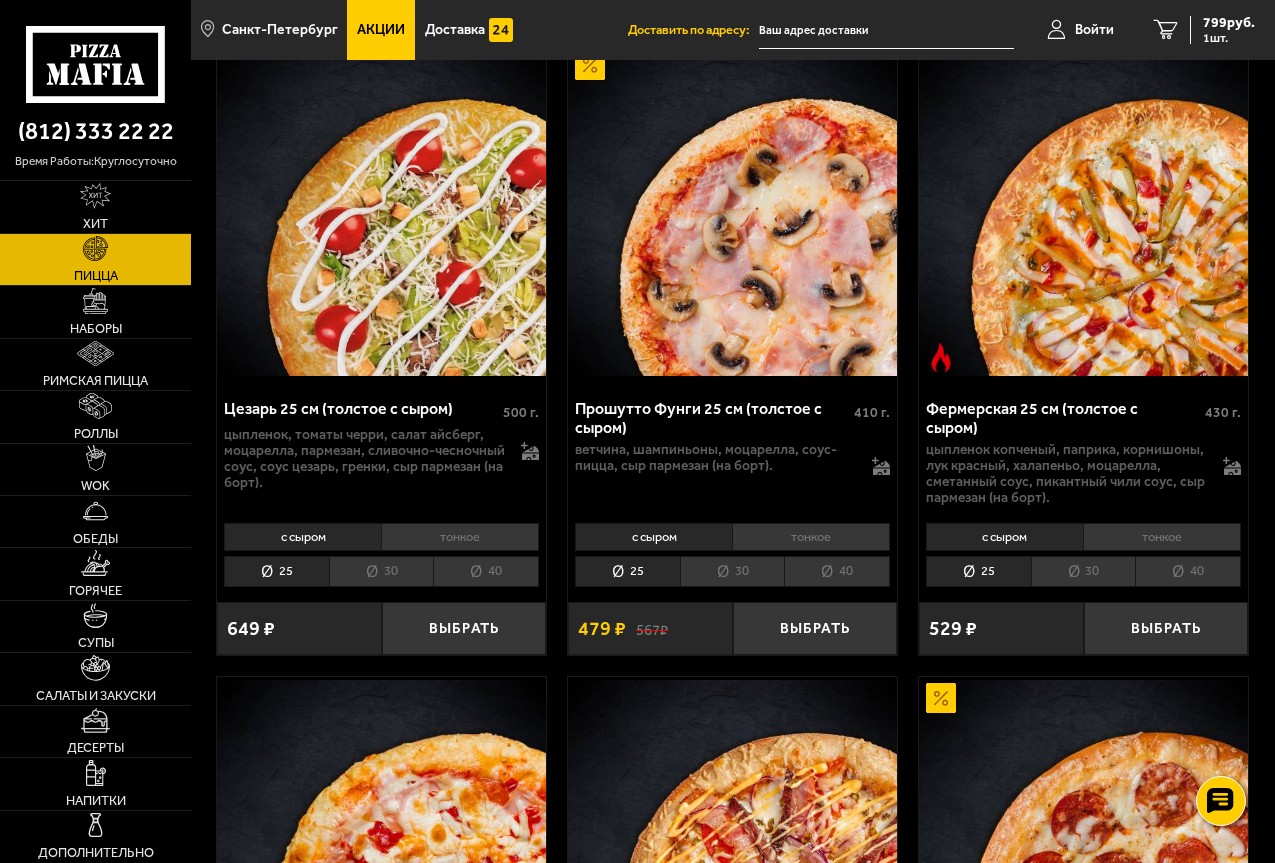 click on "30" at bounding box center (381, 571) 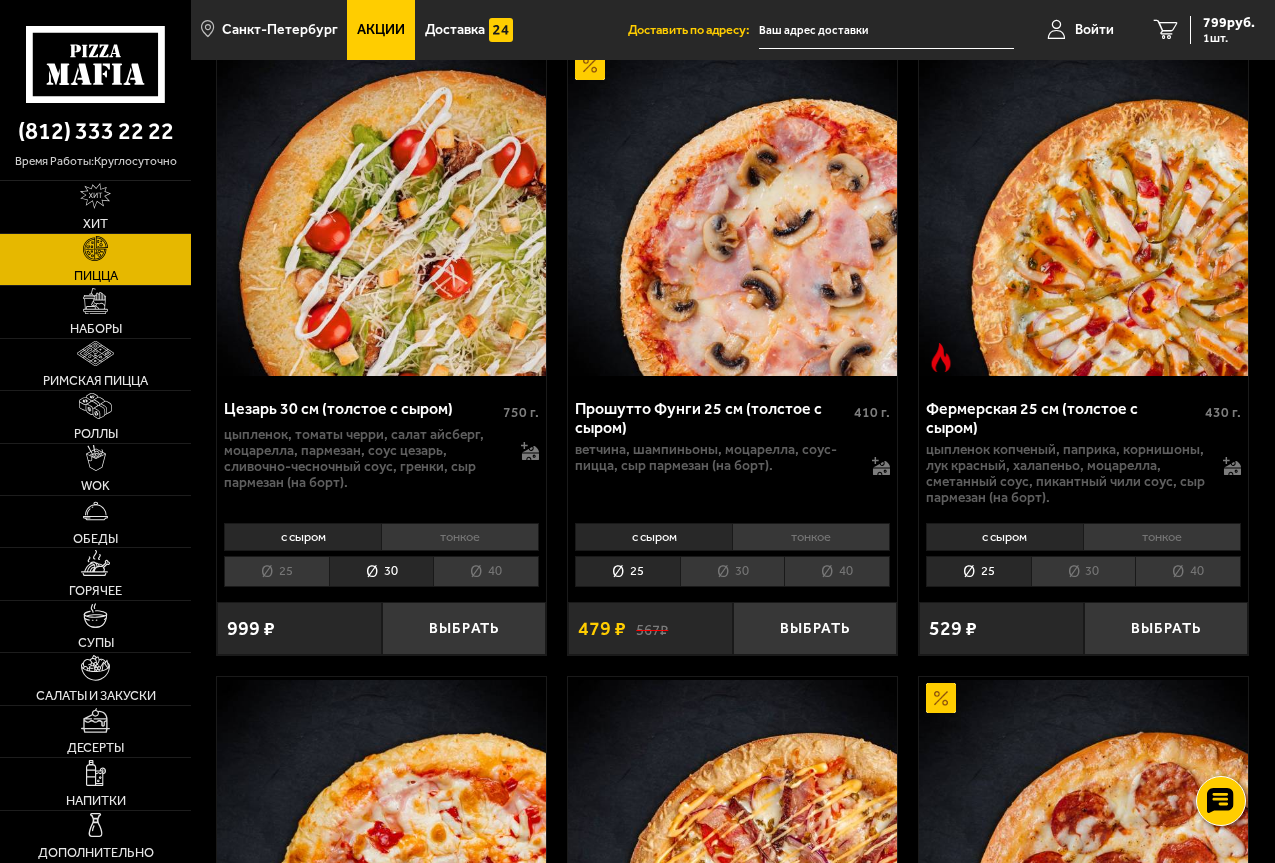 click on "тонкое" at bounding box center (460, 537) 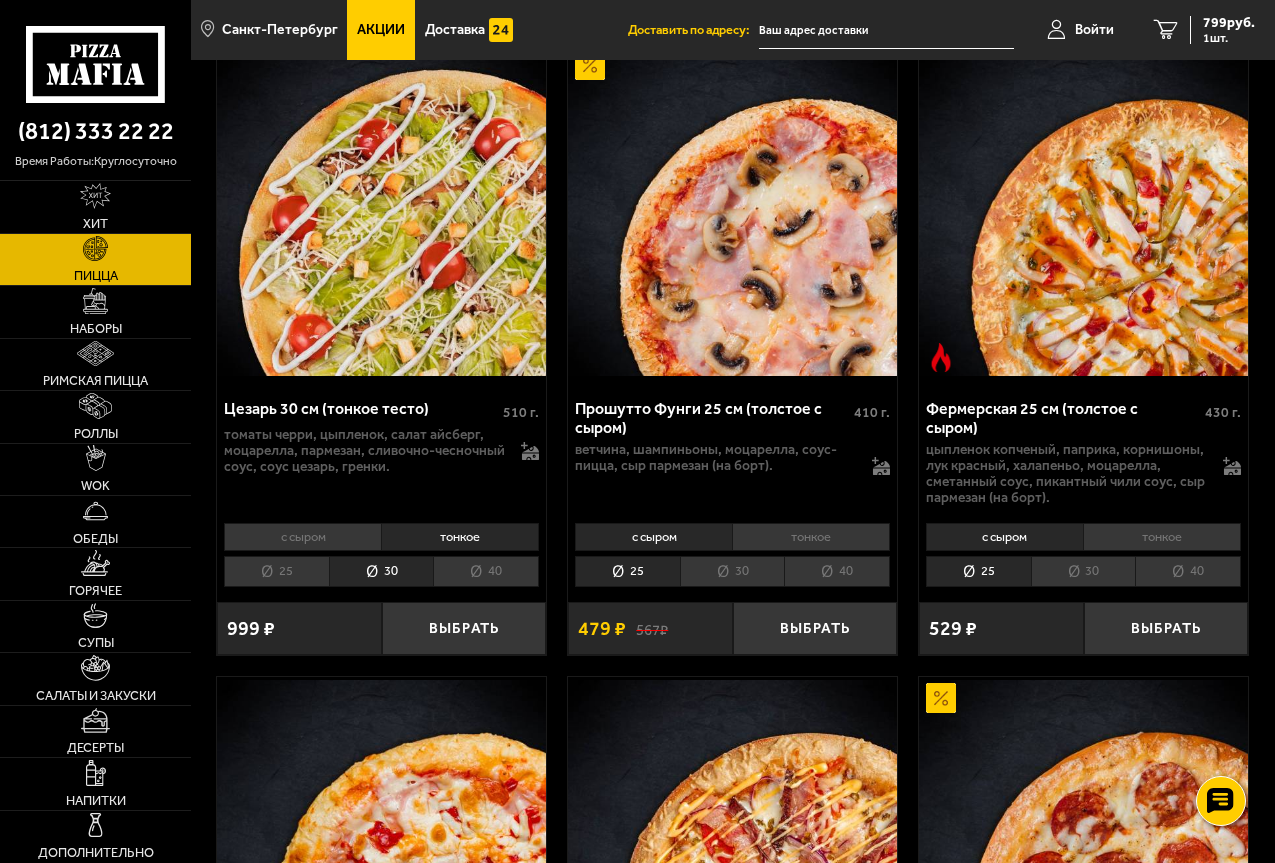 click on "с сыром" at bounding box center [302, 537] 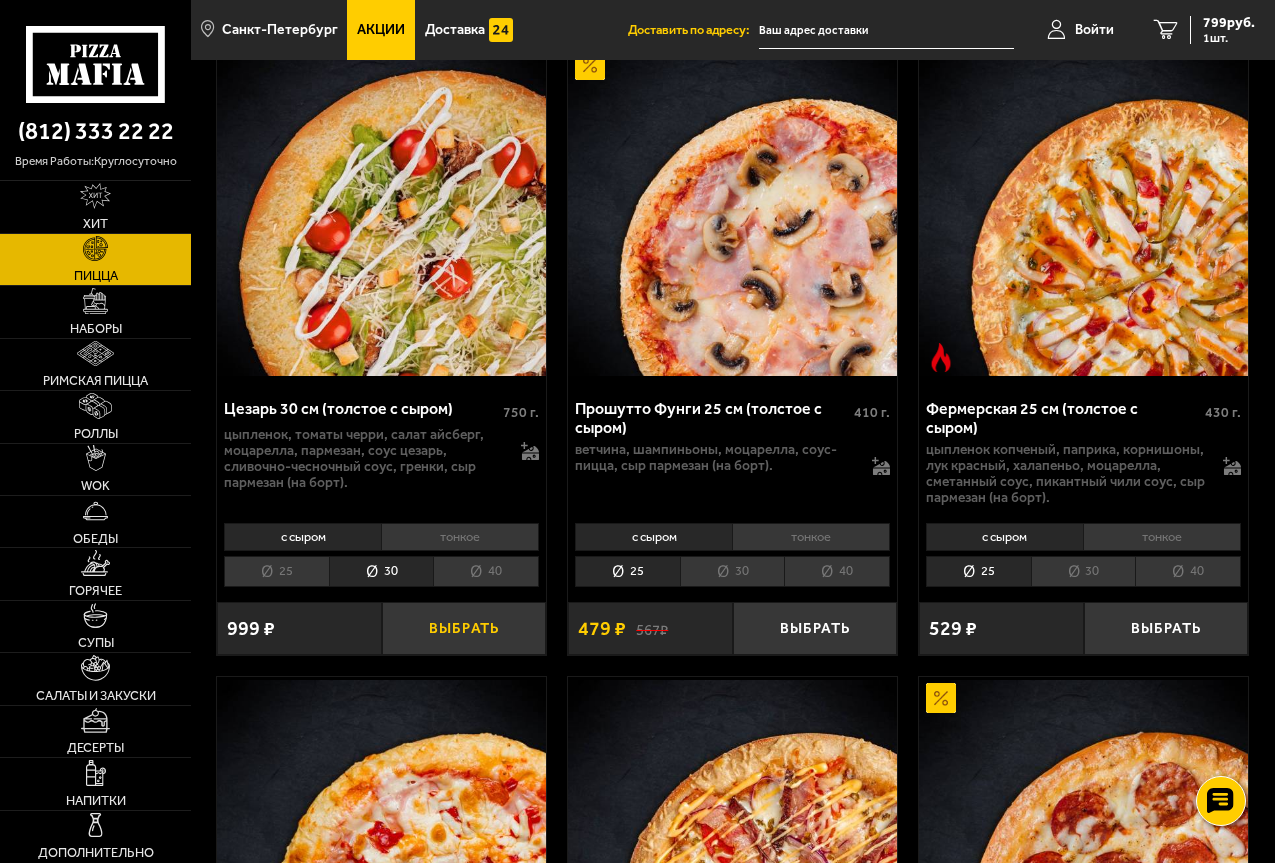 click on "Выбрать" at bounding box center [464, 628] 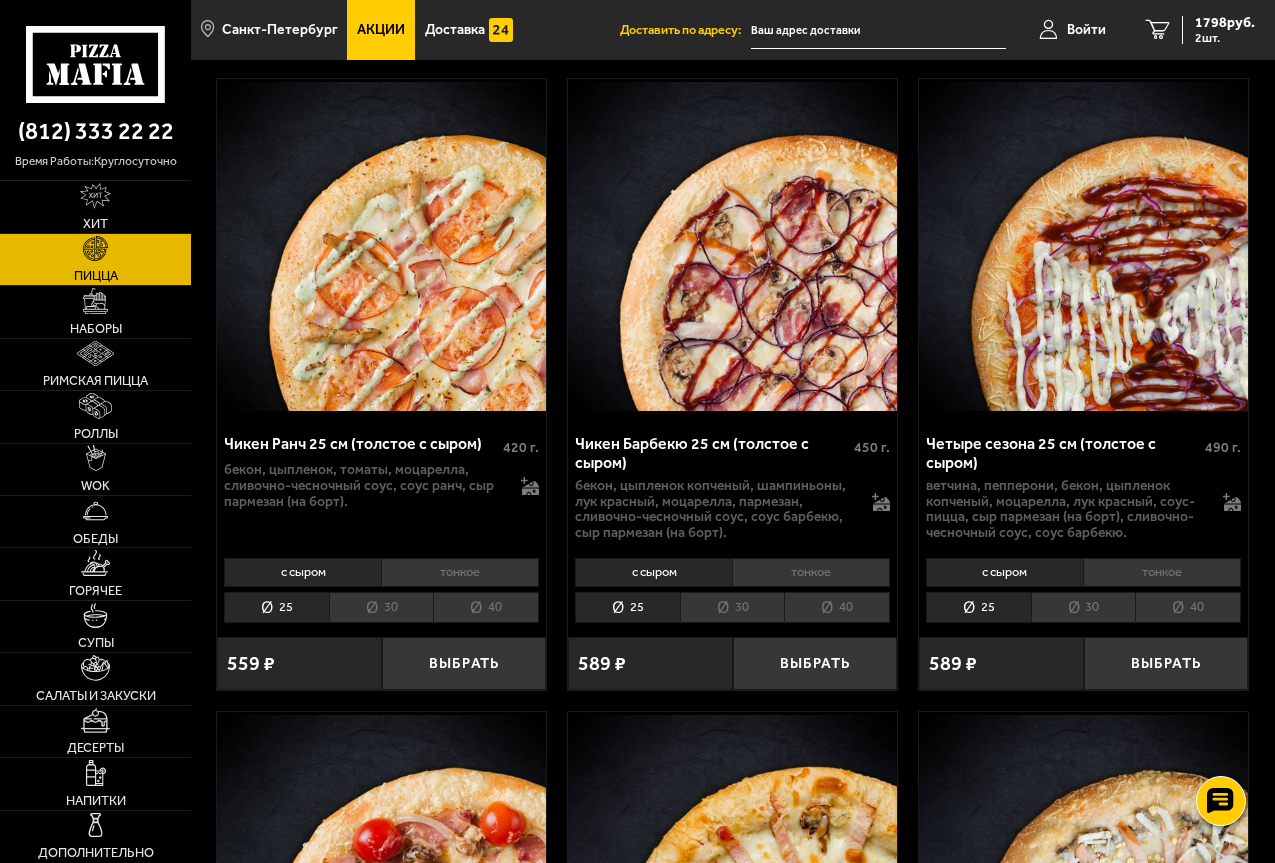 scroll, scrollTop: 4000, scrollLeft: 0, axis: vertical 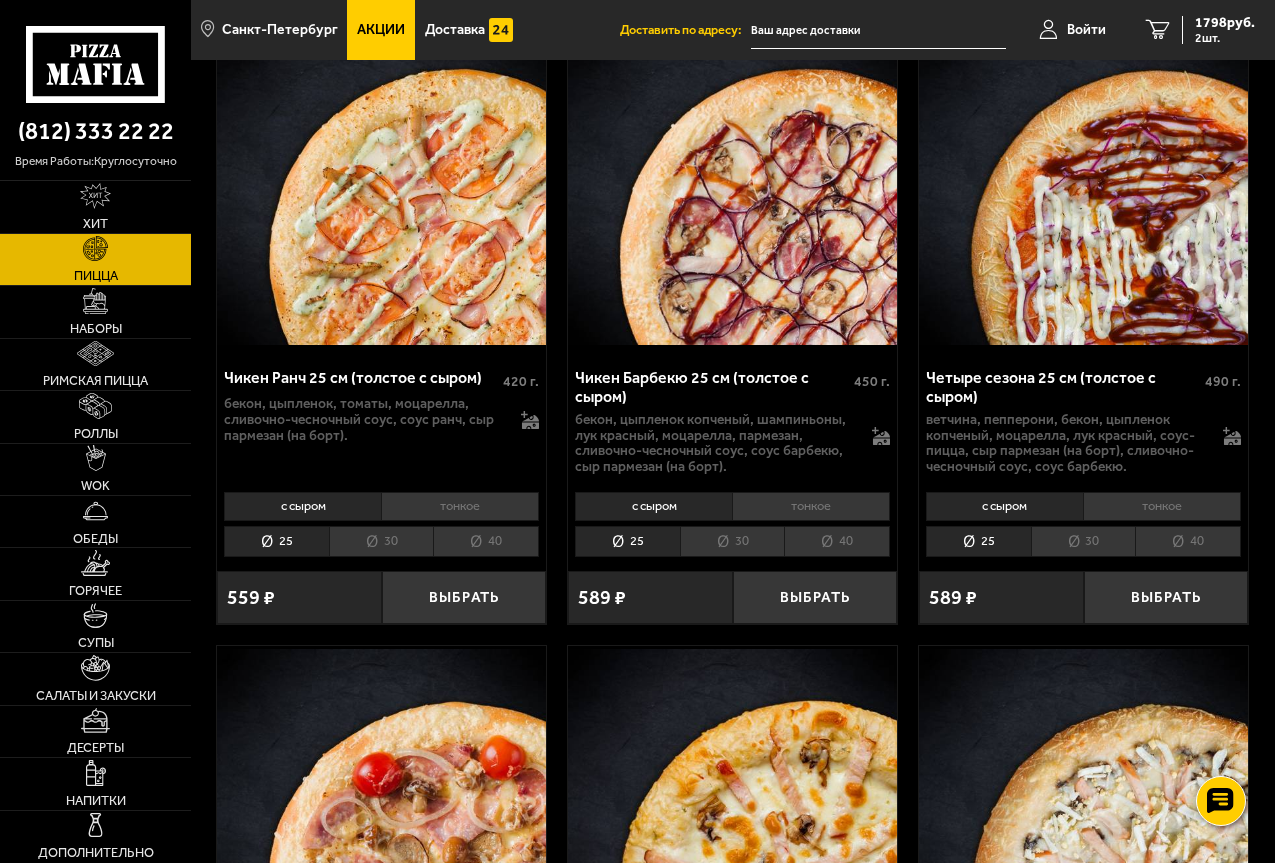 click on "30" at bounding box center (381, 541) 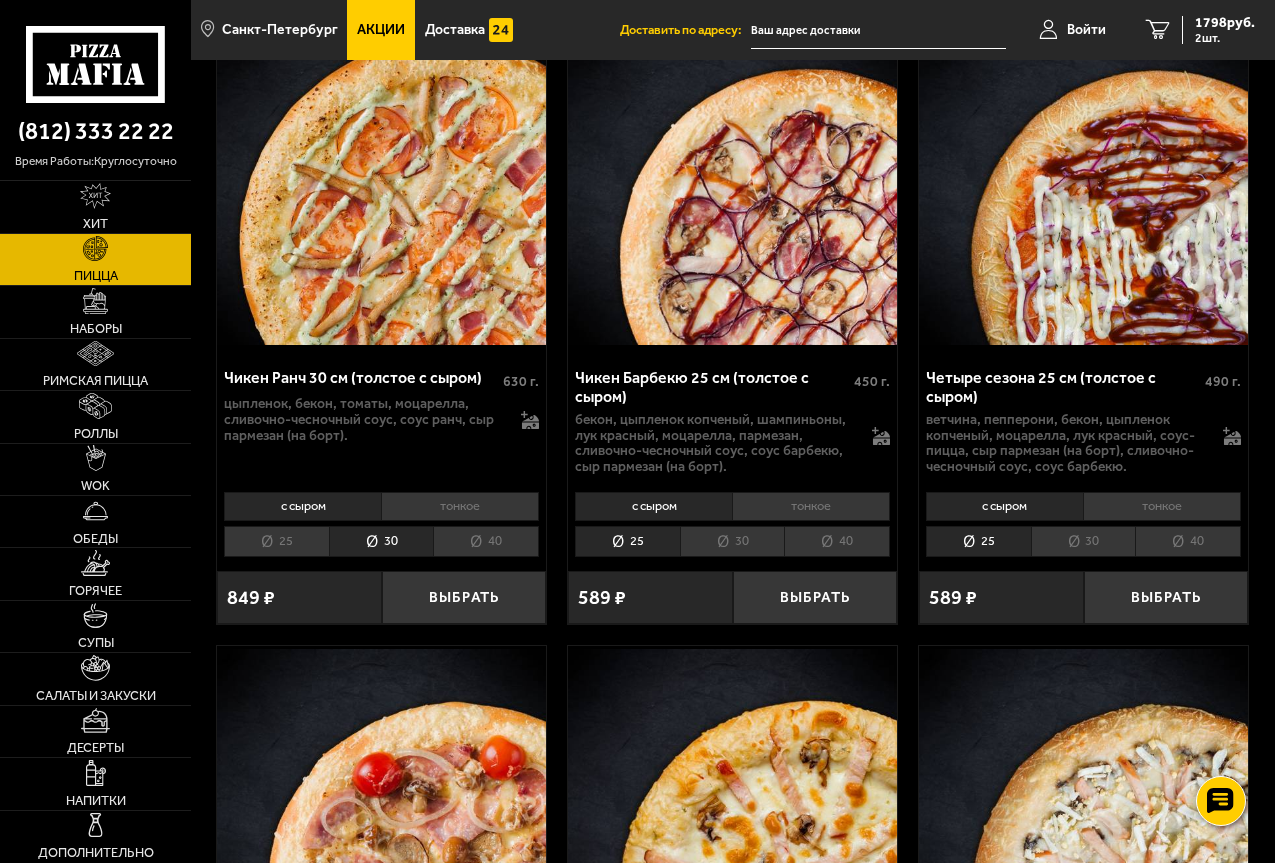 click on "тонкое" at bounding box center (460, 506) 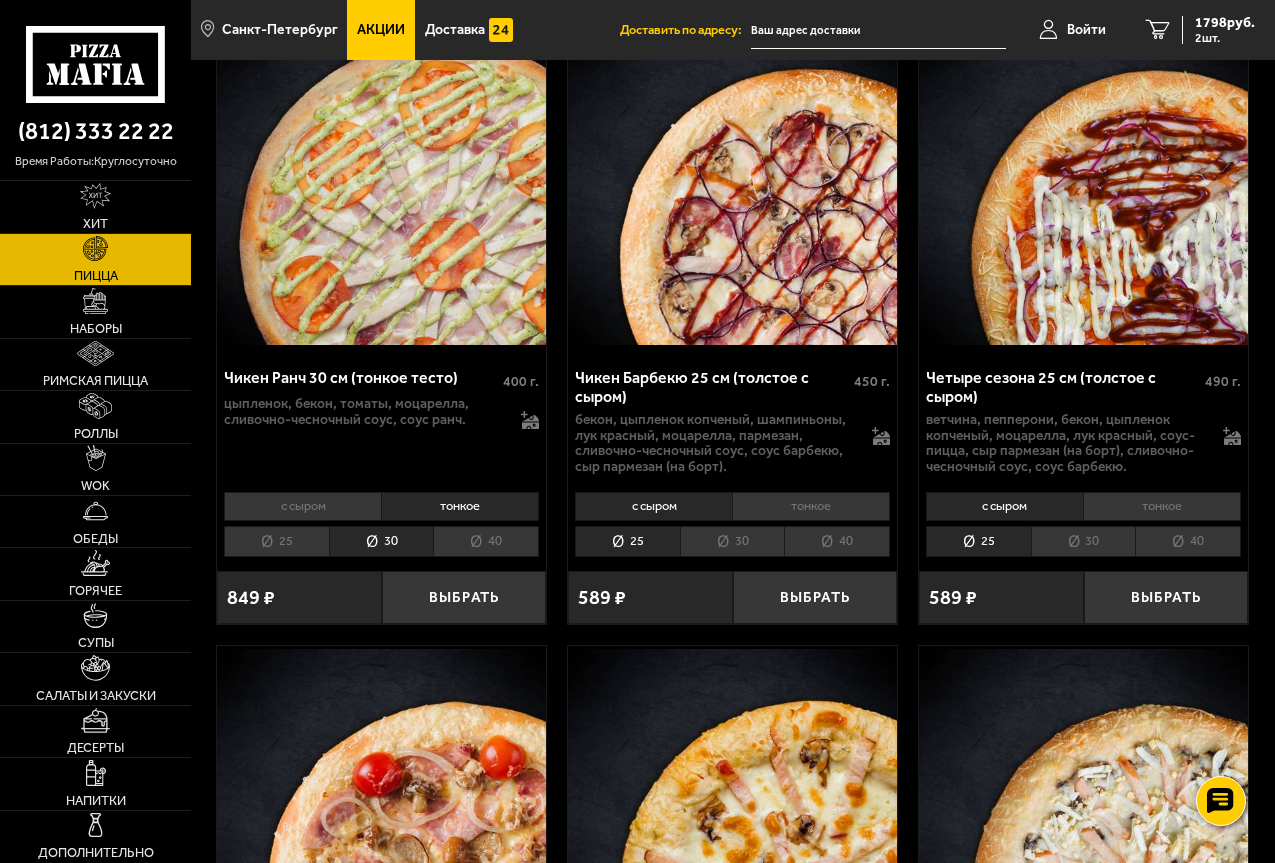 click on "с сыром" at bounding box center [302, 506] 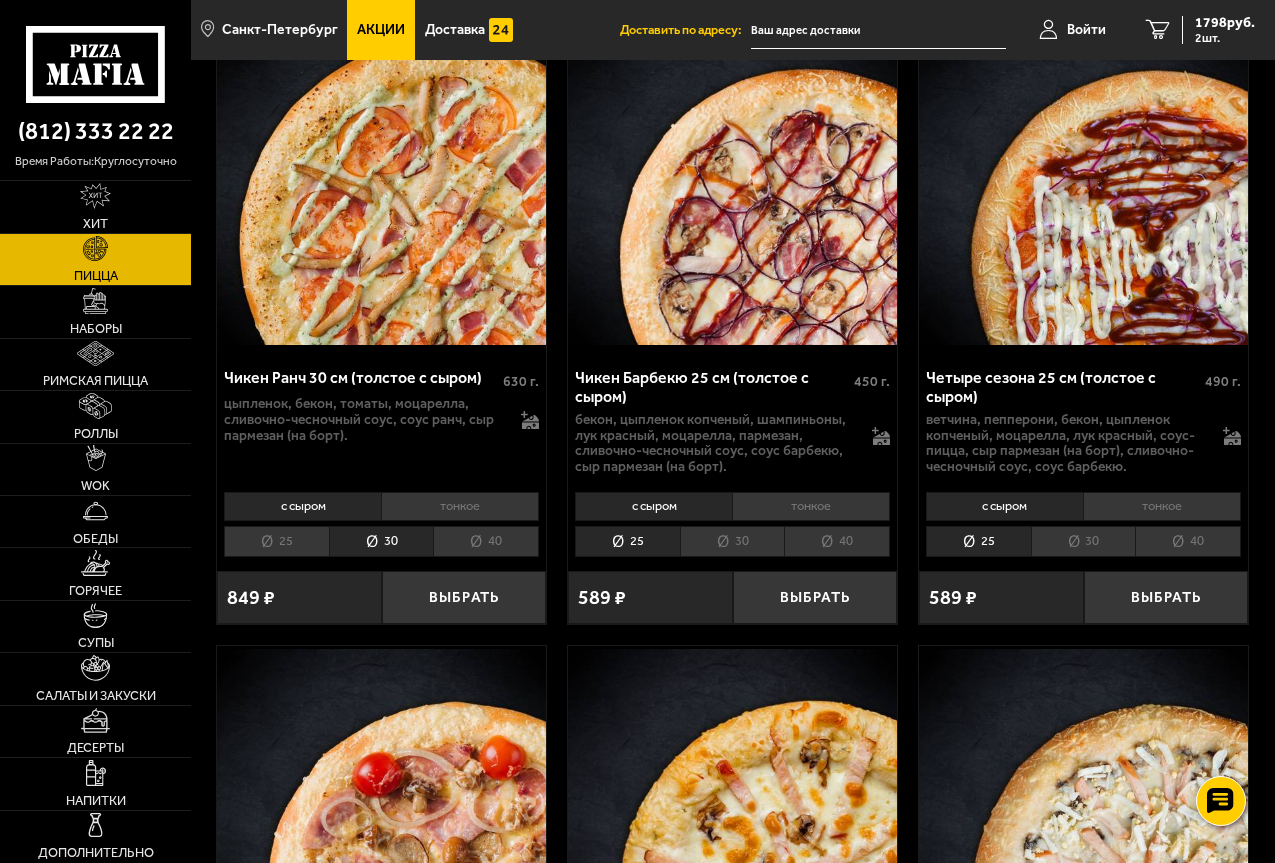 click on "тонкое" at bounding box center (460, 506) 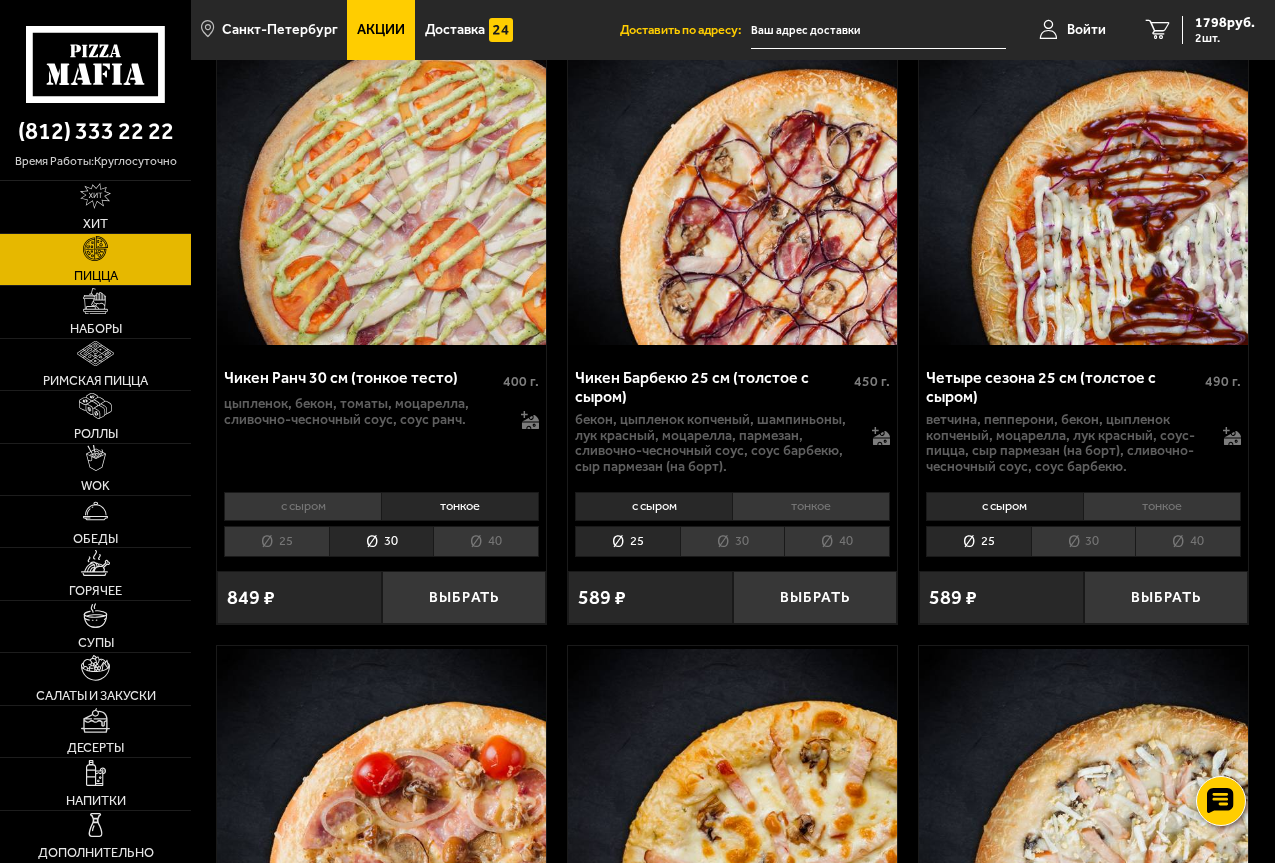 drag, startPoint x: 360, startPoint y: 488, endPoint x: 396, endPoint y: 488, distance: 36 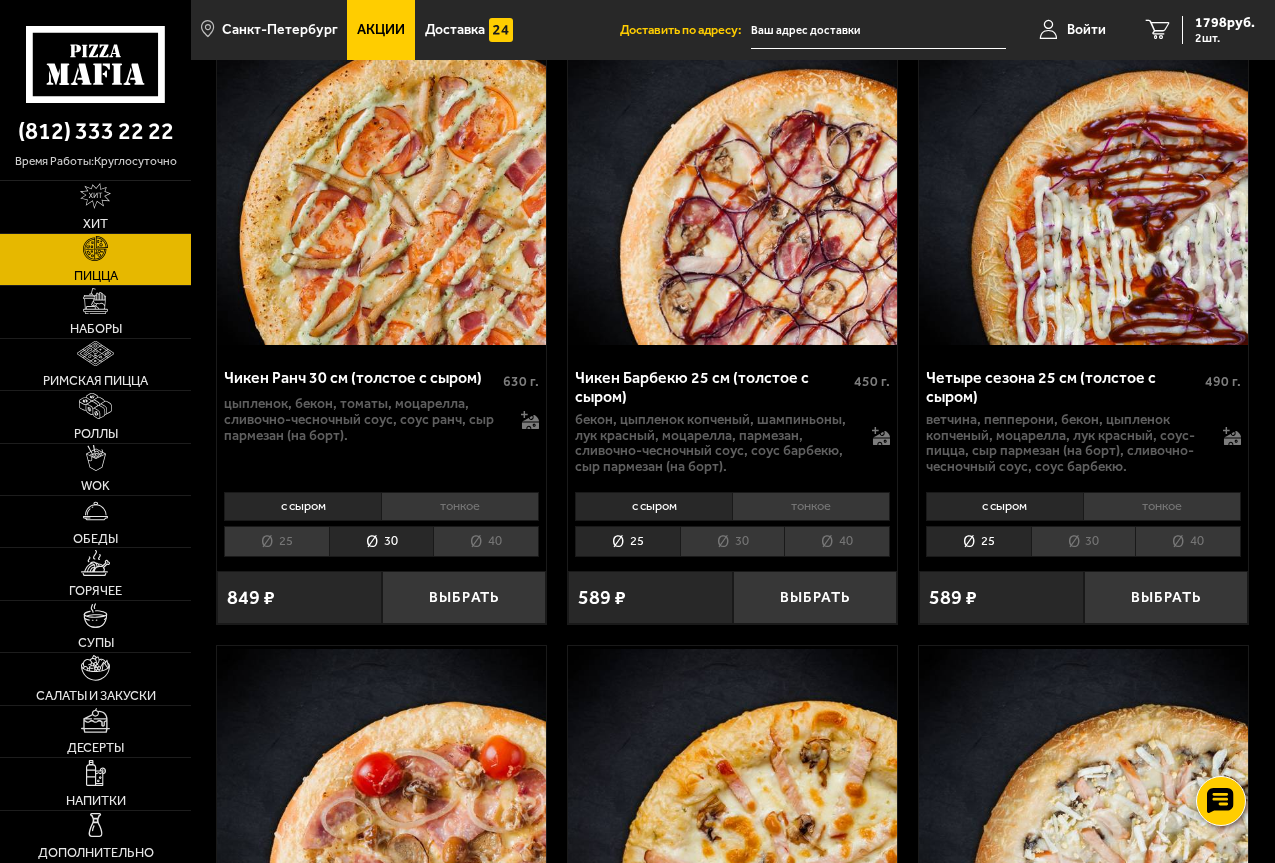 click on "тонкое" at bounding box center (460, 506) 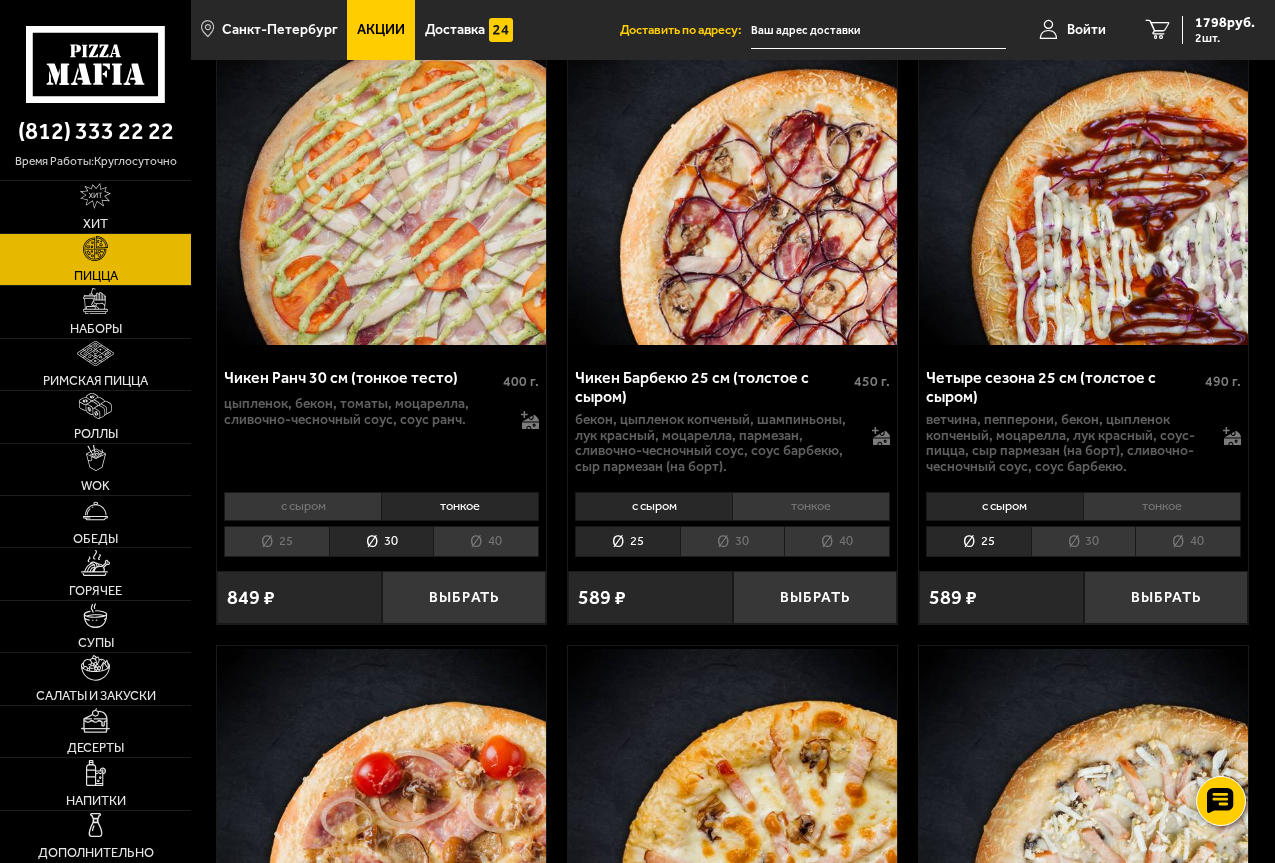 click on "30" at bounding box center [381, 541] 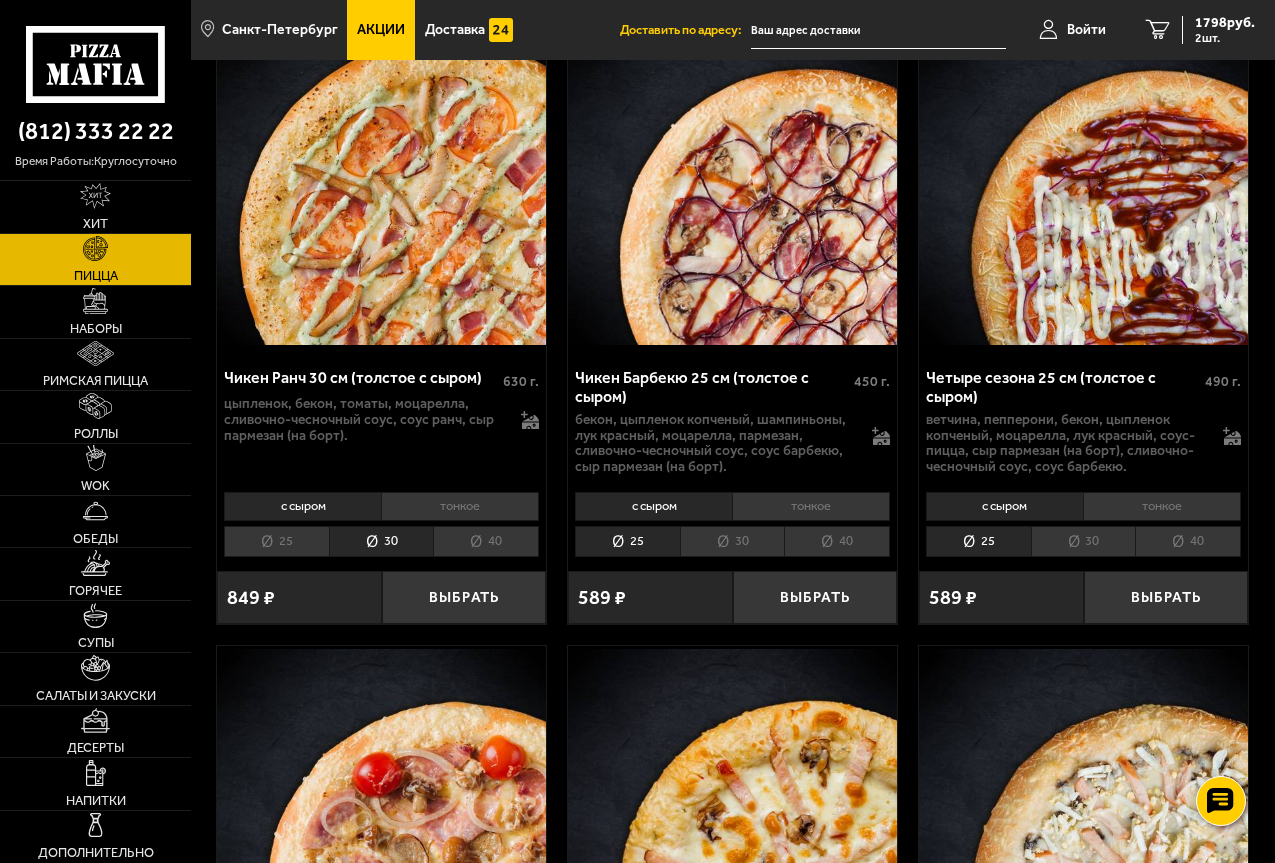 click on "тонкое" at bounding box center [460, 506] 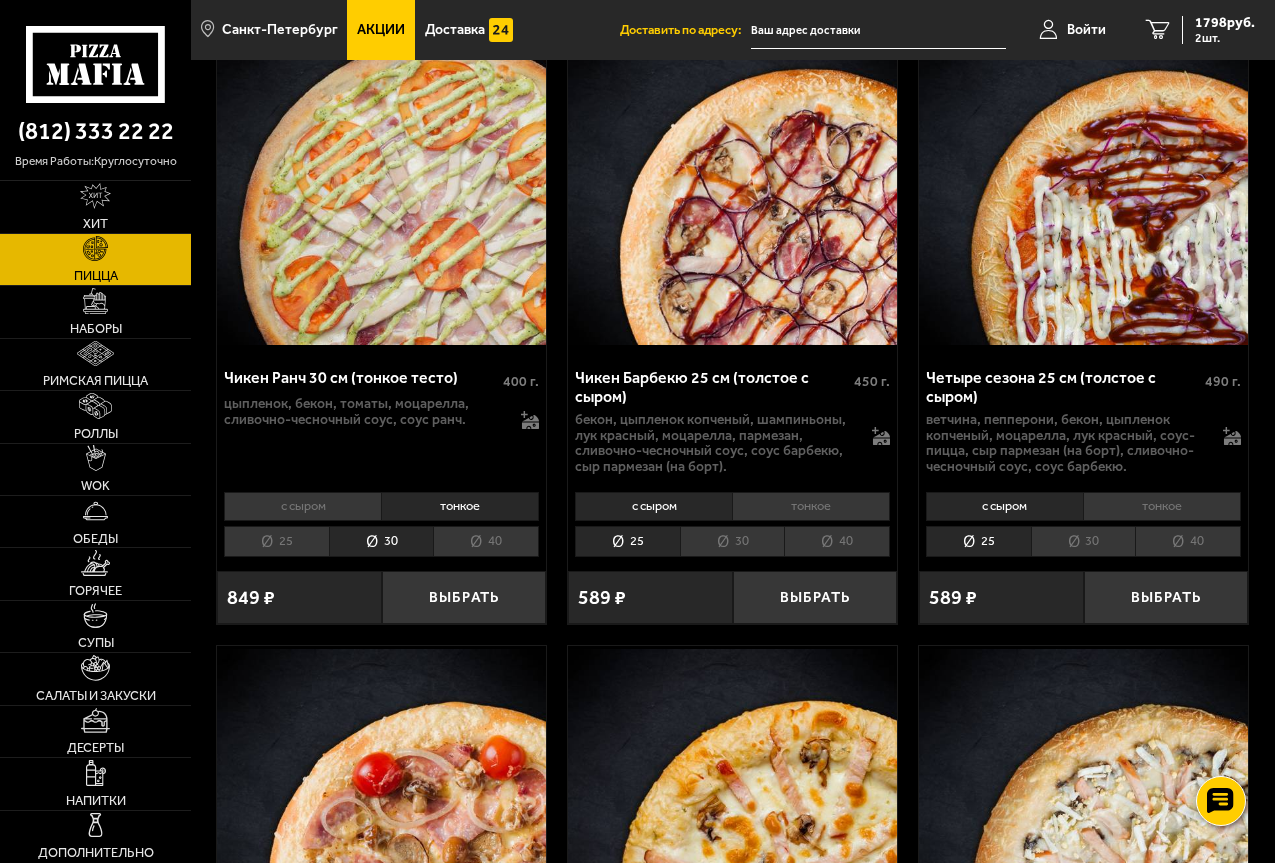 click on "с сыром" at bounding box center [302, 506] 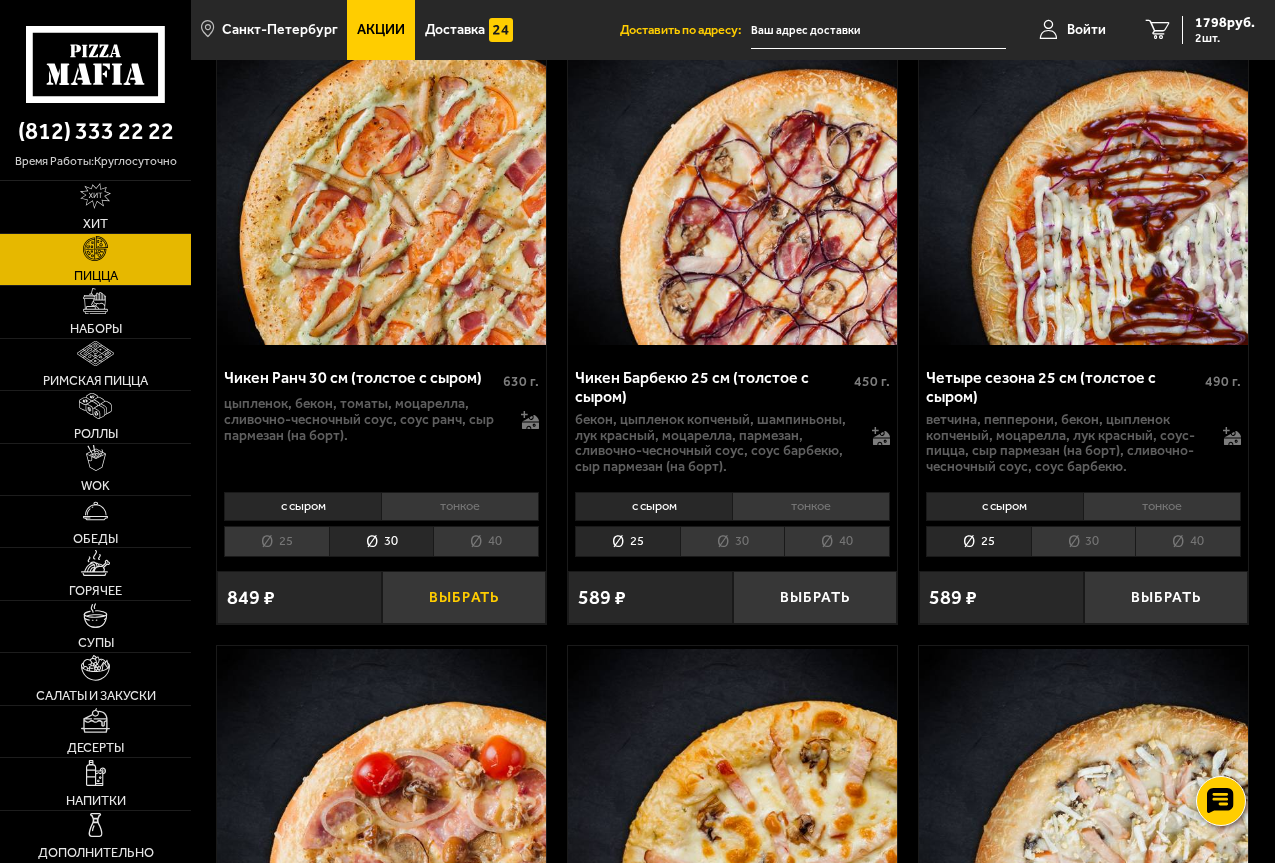 click on "Выбрать" at bounding box center [464, 597] 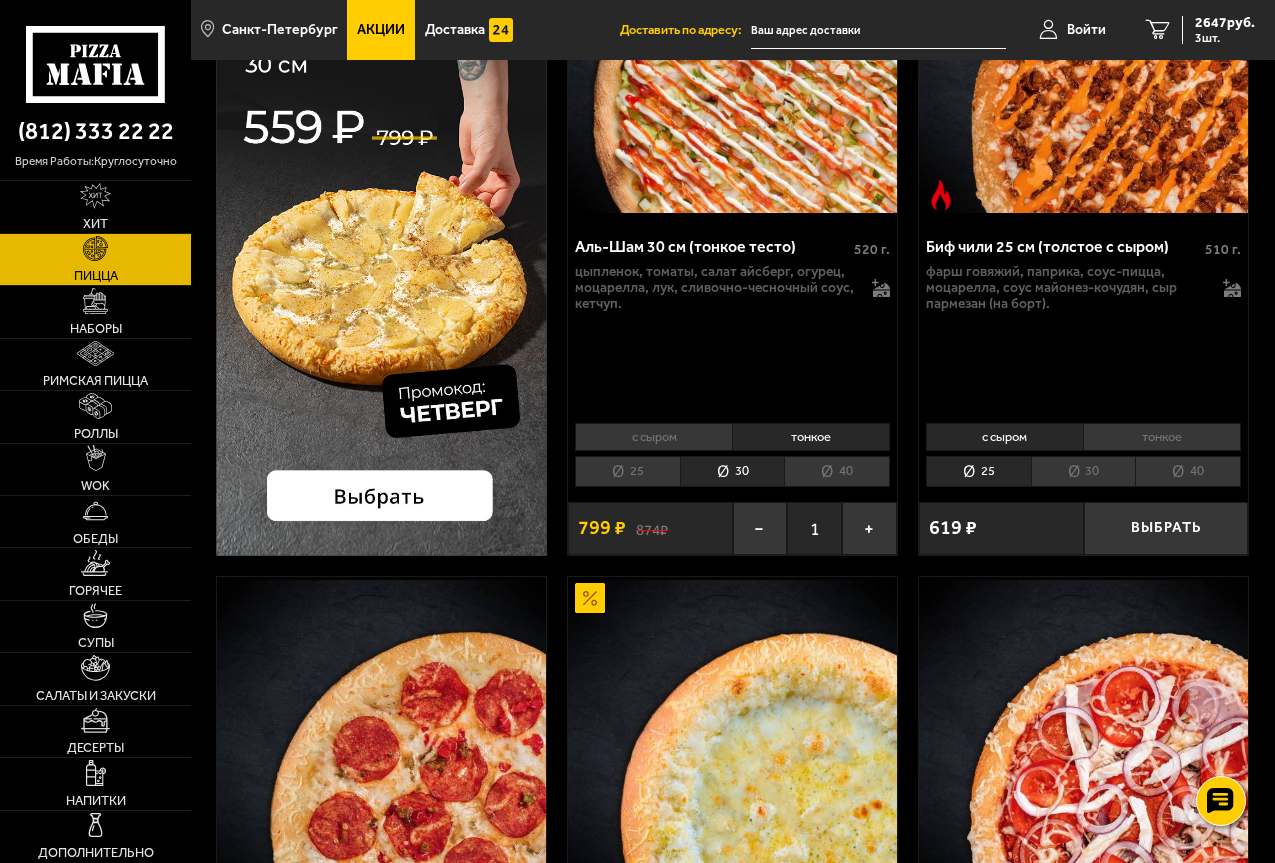 scroll, scrollTop: 0, scrollLeft: 0, axis: both 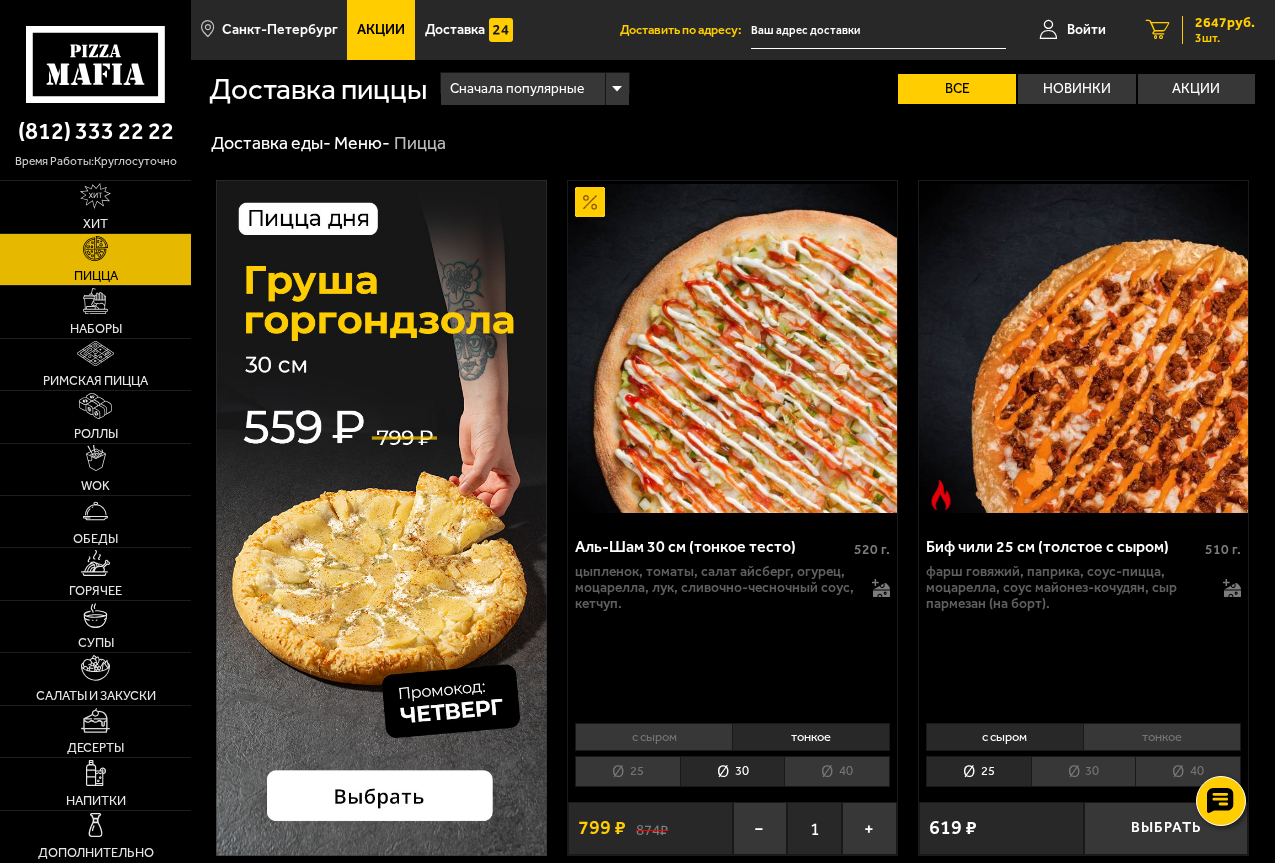 click on "3  шт." at bounding box center (1225, 38) 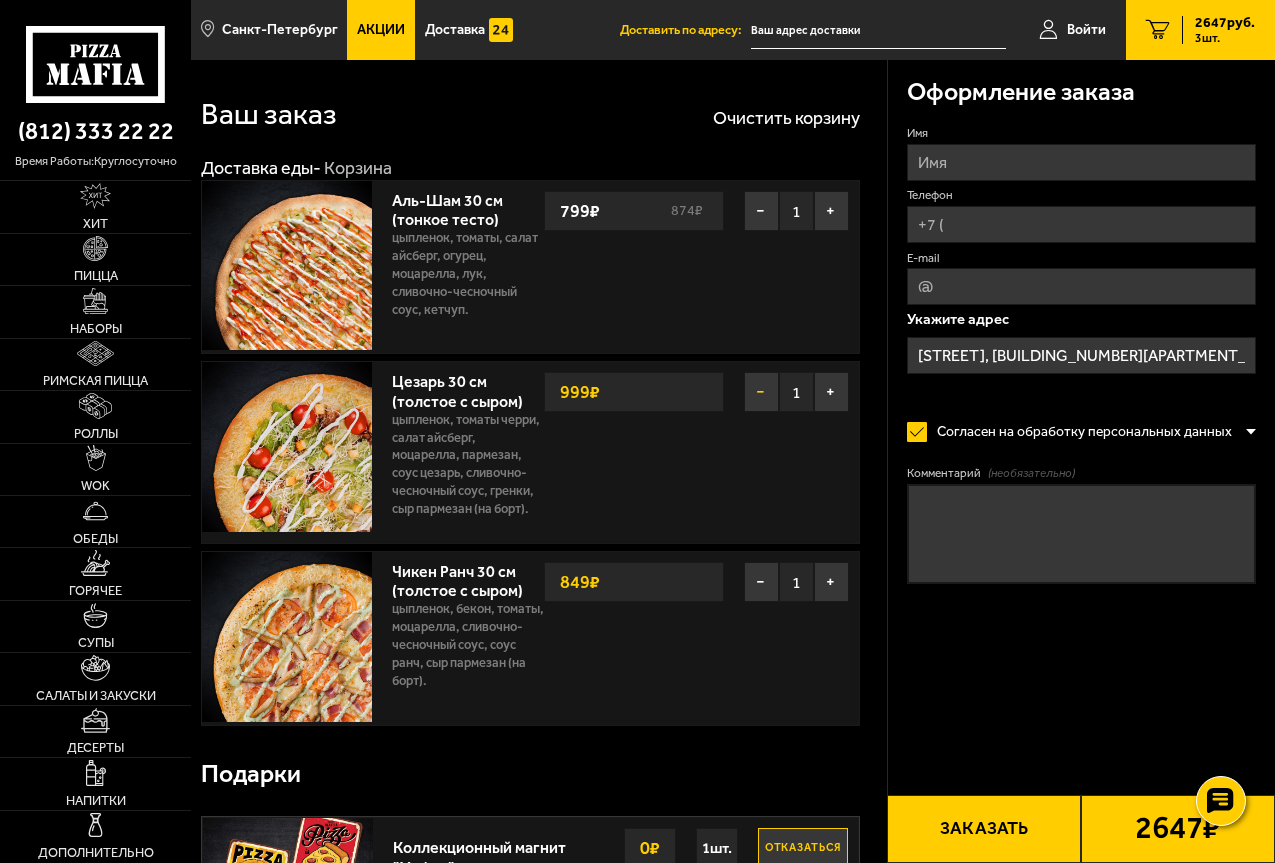 click on "−" at bounding box center [761, 392] 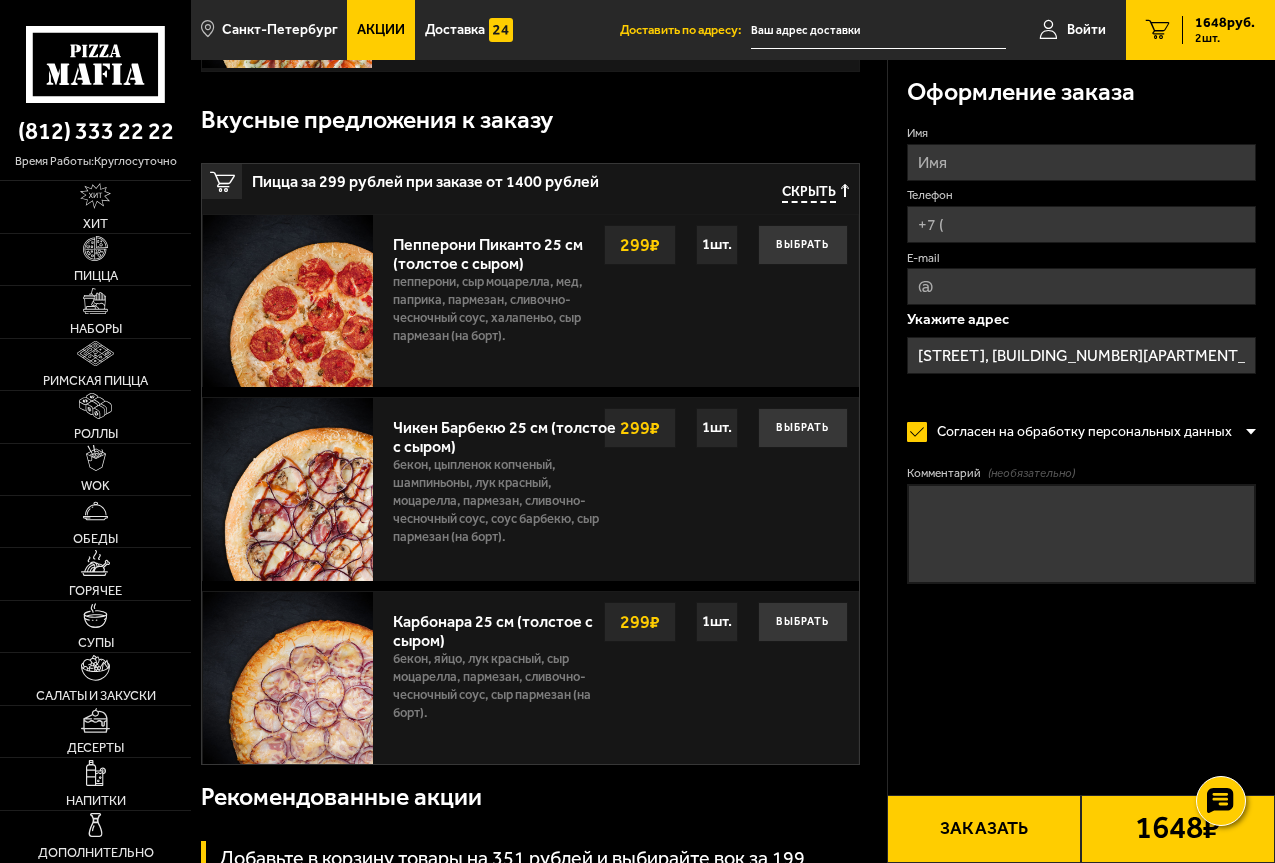 scroll, scrollTop: 500, scrollLeft: 0, axis: vertical 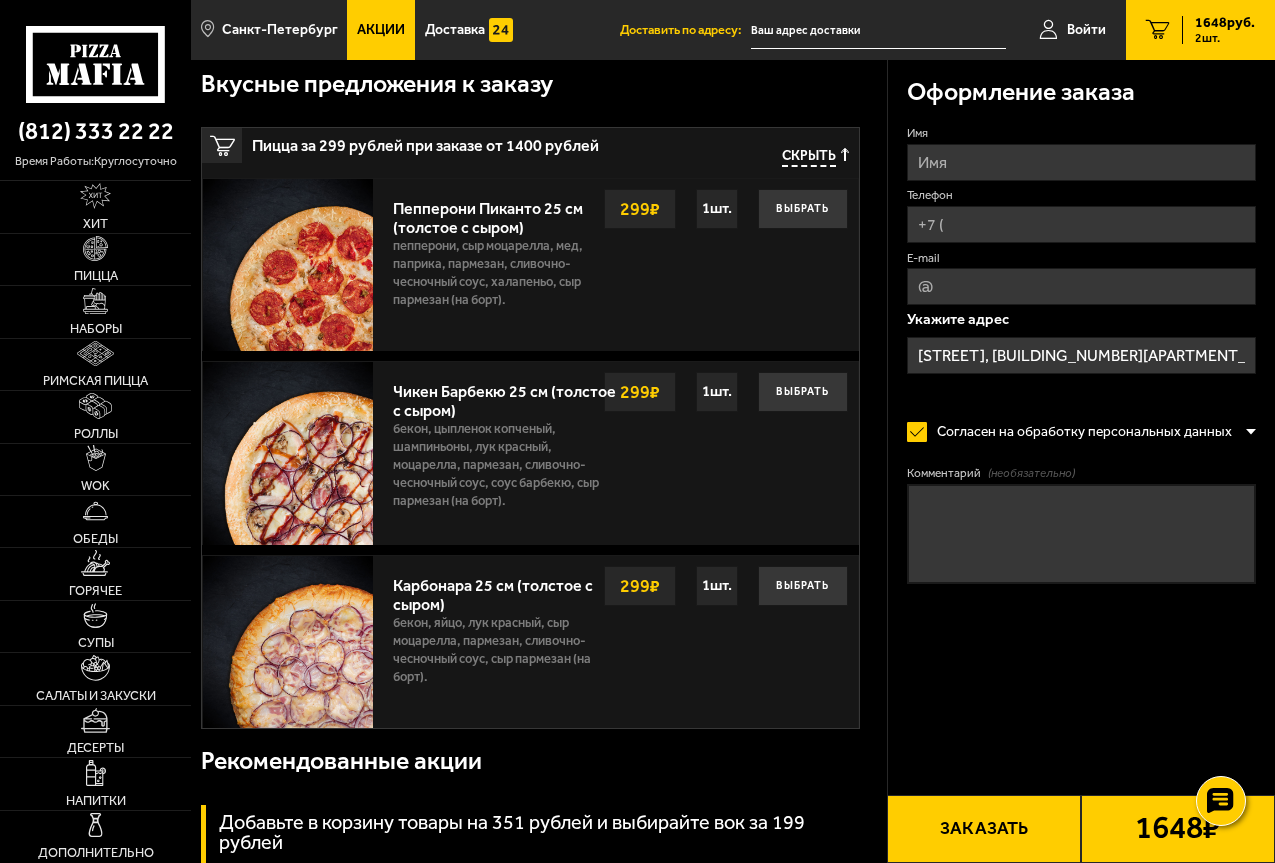 click at bounding box center (287, 453) 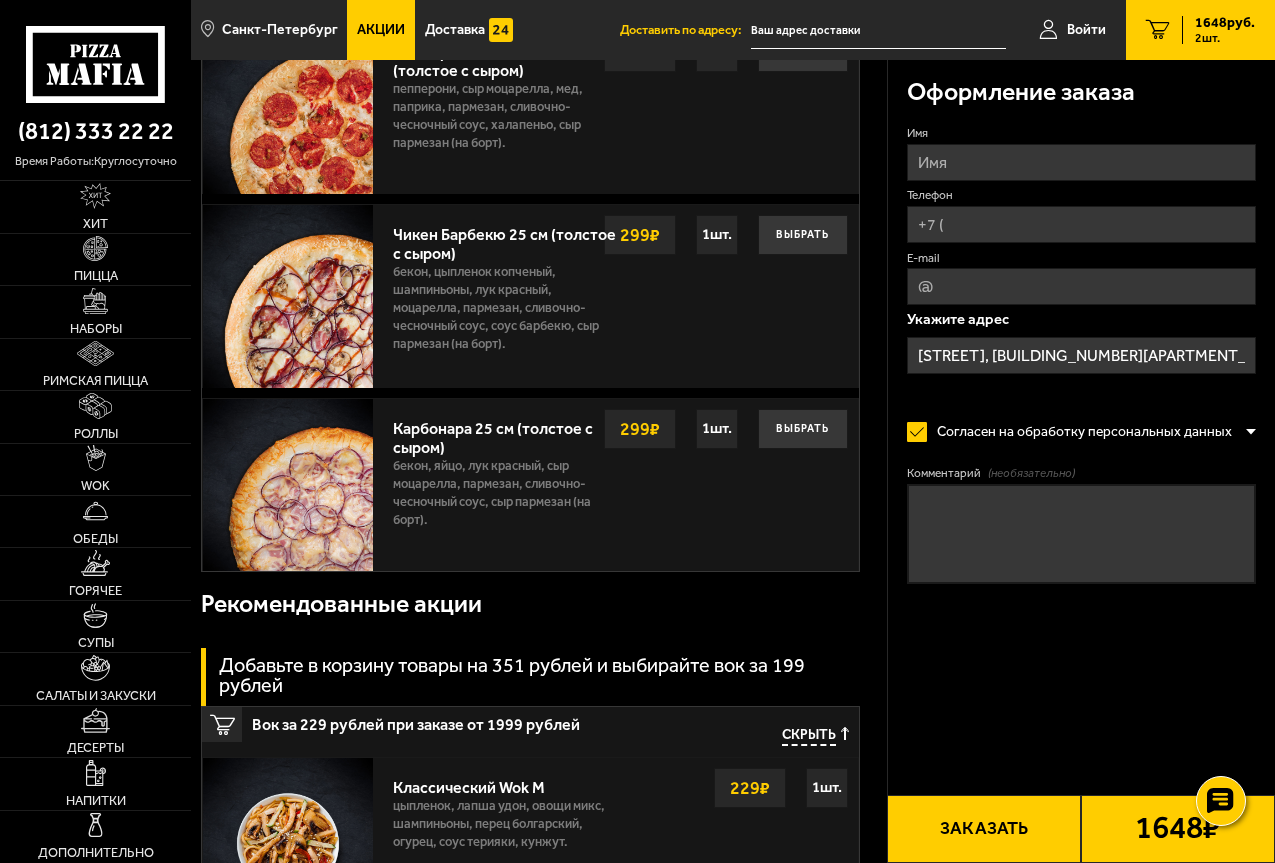 scroll, scrollTop: 500, scrollLeft: 0, axis: vertical 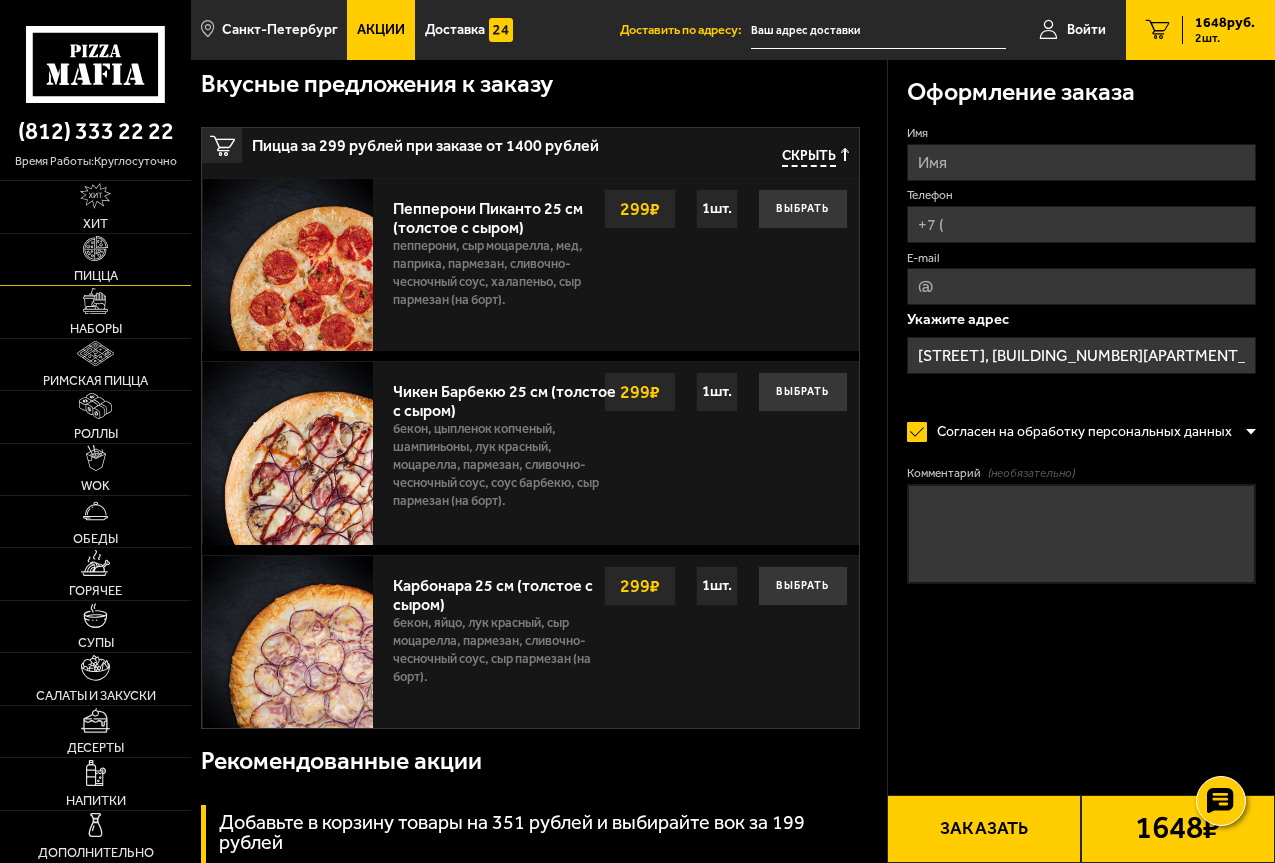 click at bounding box center [96, 249] 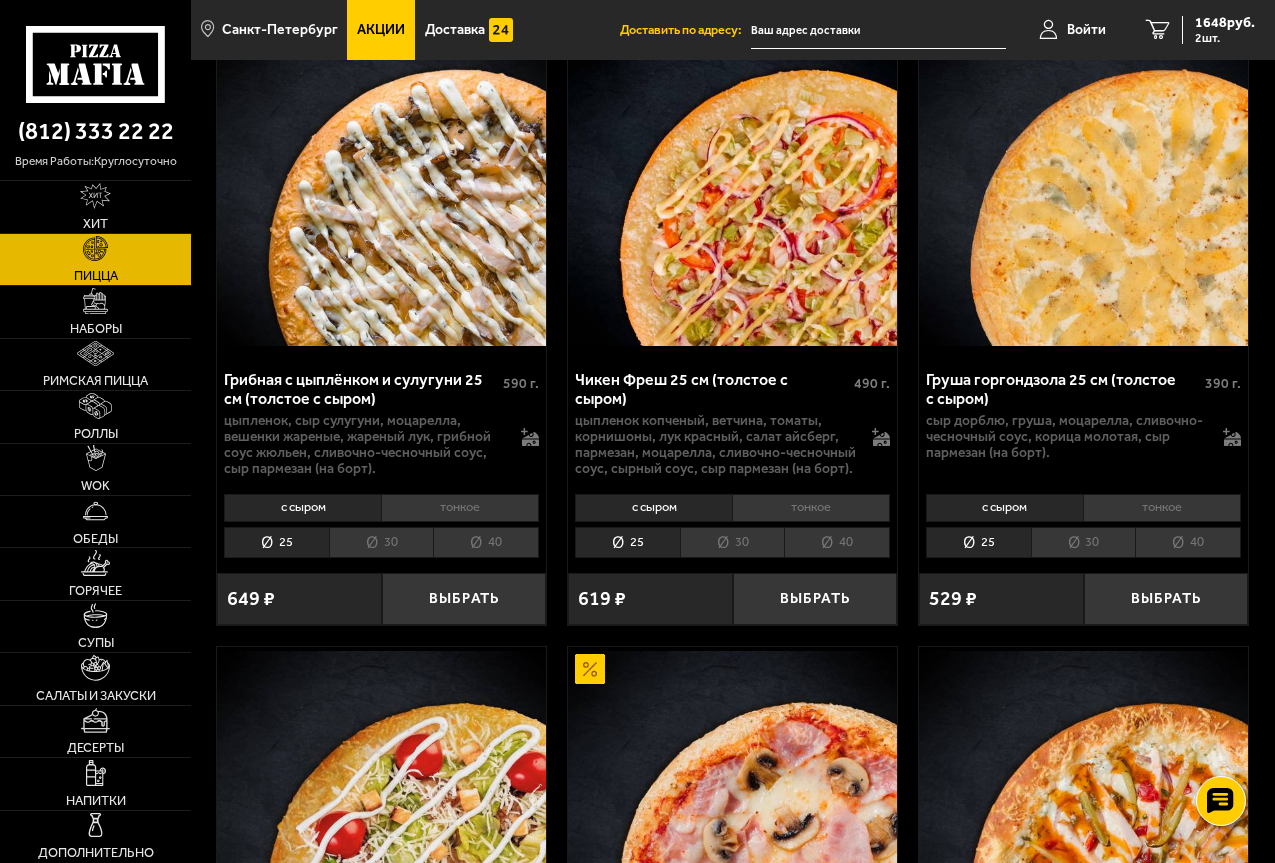 scroll, scrollTop: 1500, scrollLeft: 0, axis: vertical 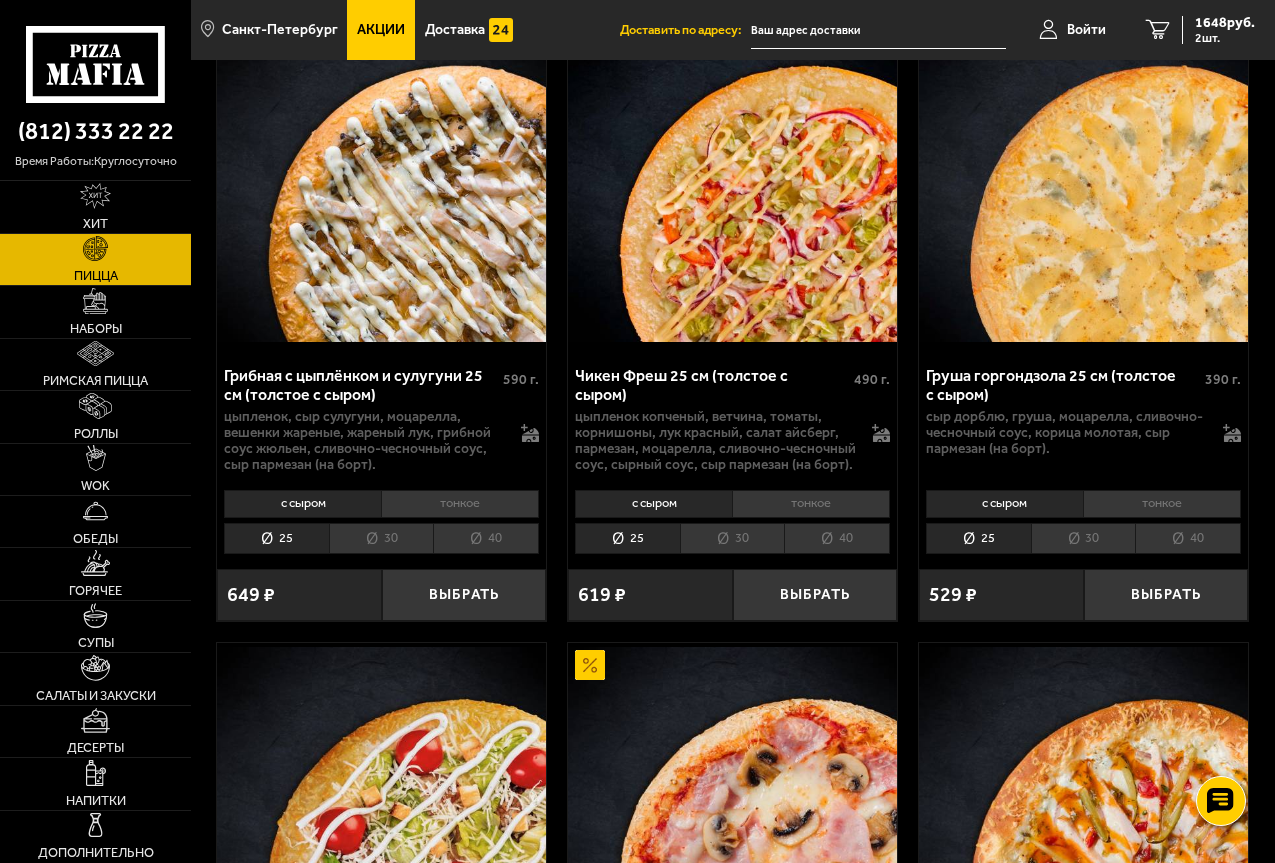 click on "30" at bounding box center (381, 538) 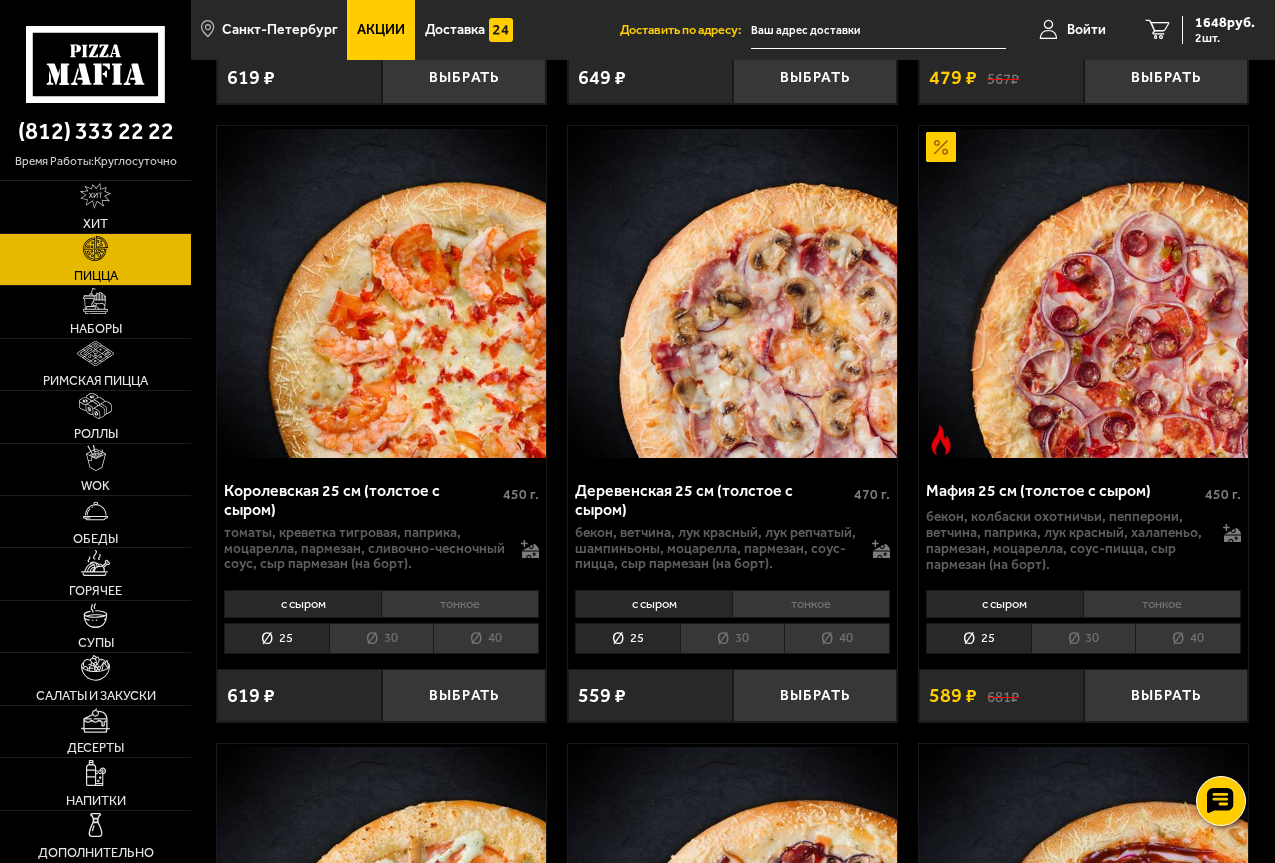 scroll, scrollTop: 3300, scrollLeft: 0, axis: vertical 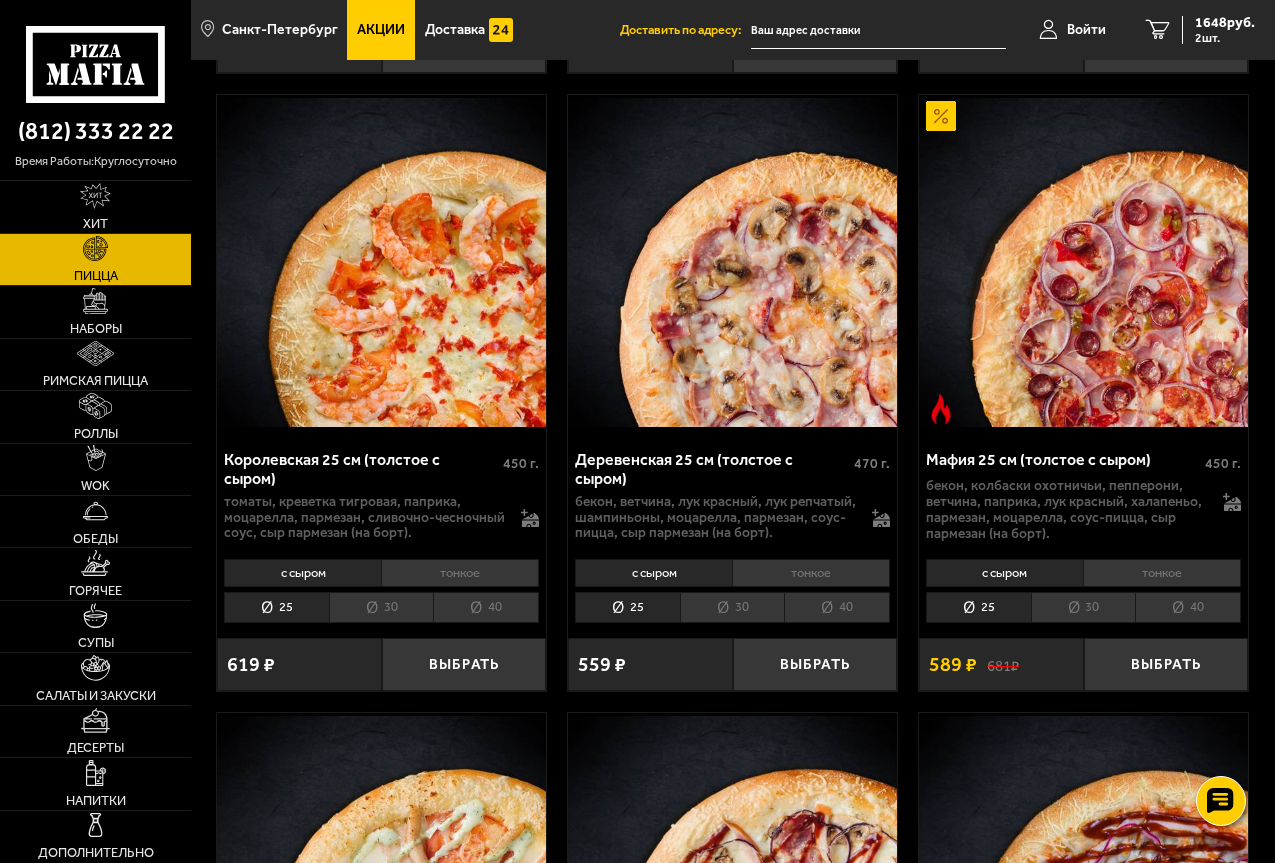 click on "30" at bounding box center [1083, 607] 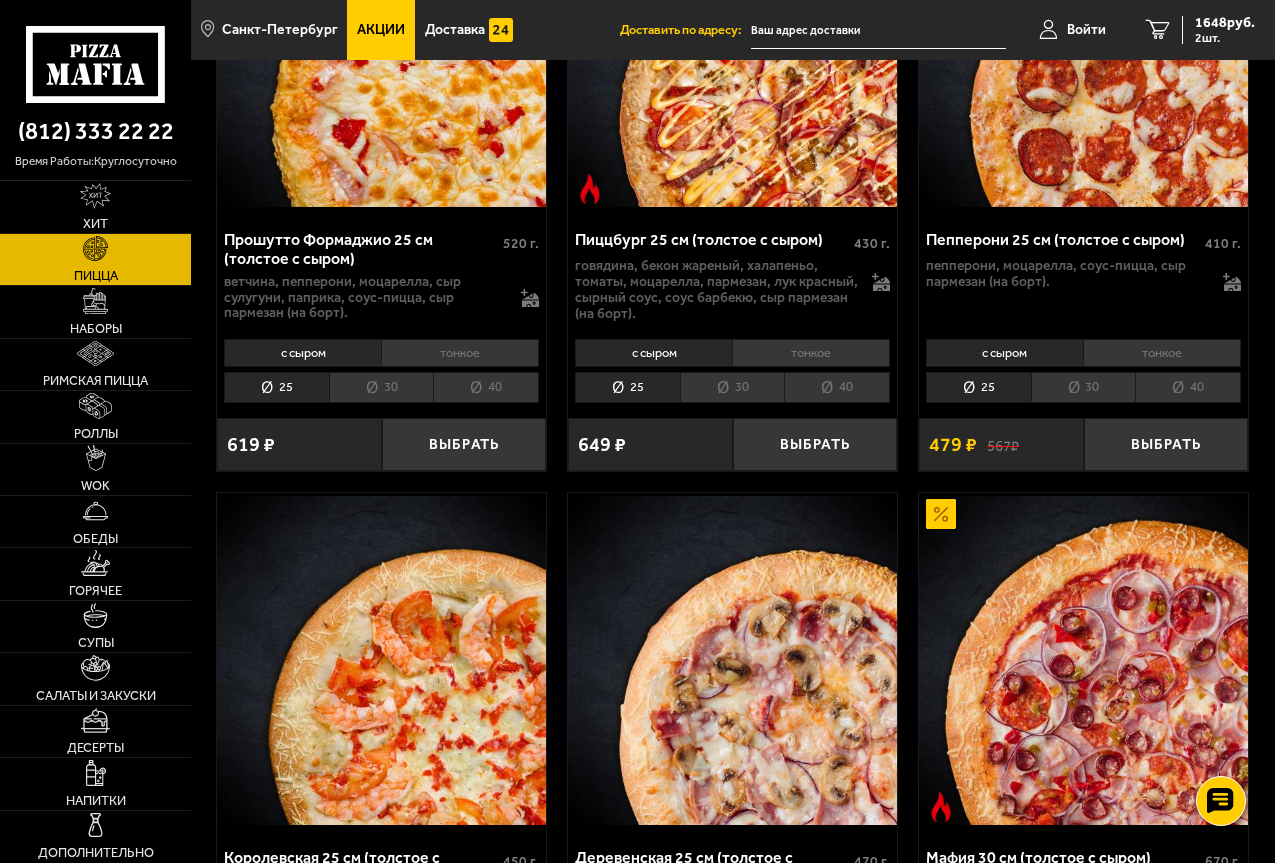 scroll, scrollTop: 2900, scrollLeft: 0, axis: vertical 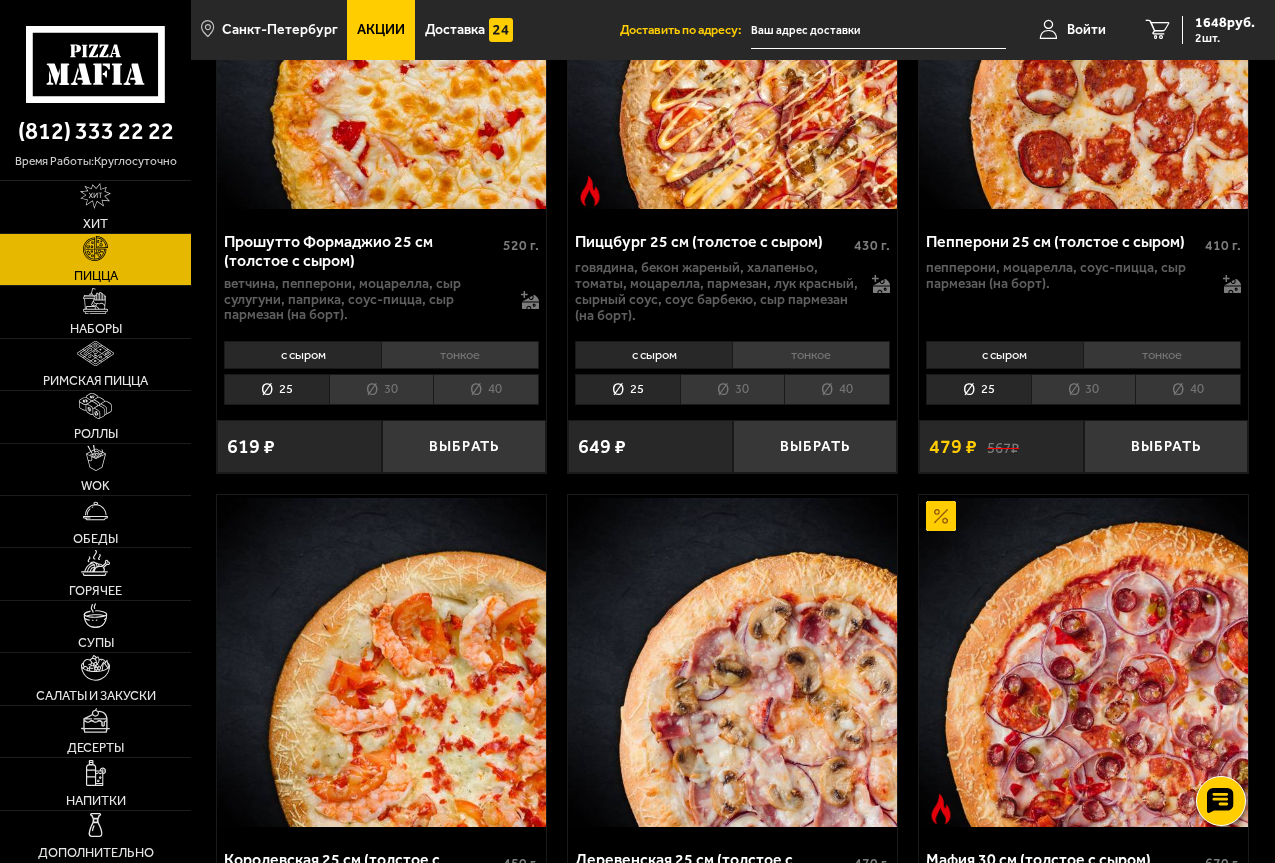click on "30" at bounding box center (732, 389) 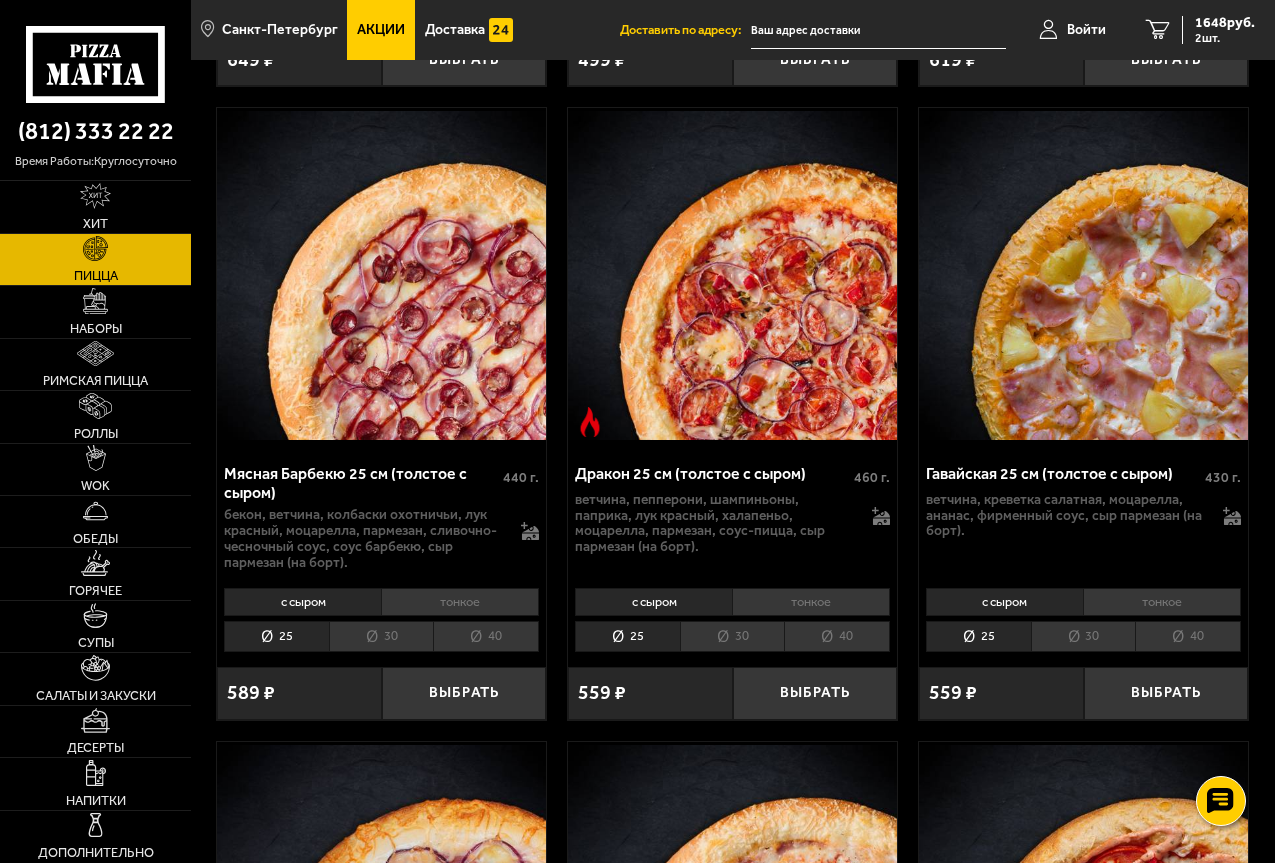 scroll, scrollTop: 5200, scrollLeft: 0, axis: vertical 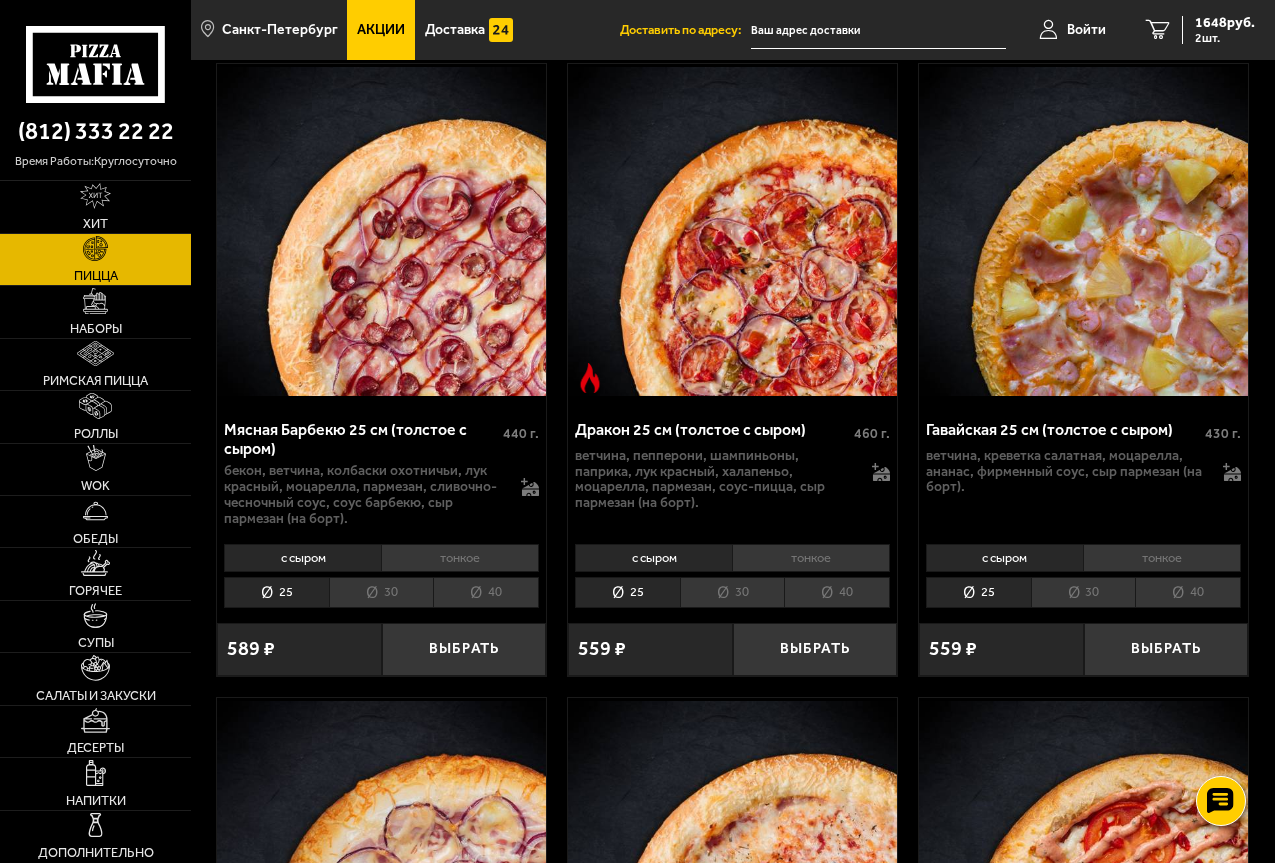 click on "30" at bounding box center [732, 592] 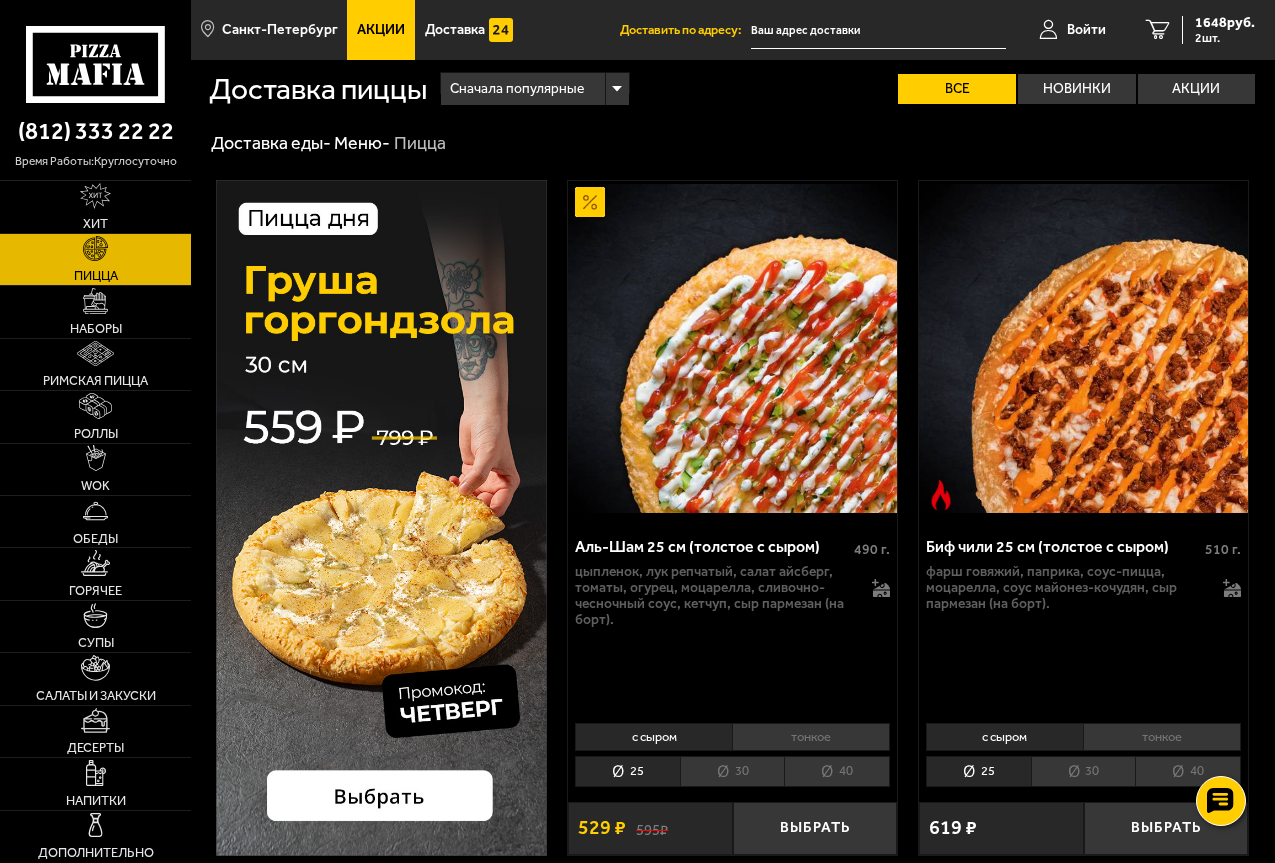 scroll, scrollTop: 800, scrollLeft: 0, axis: vertical 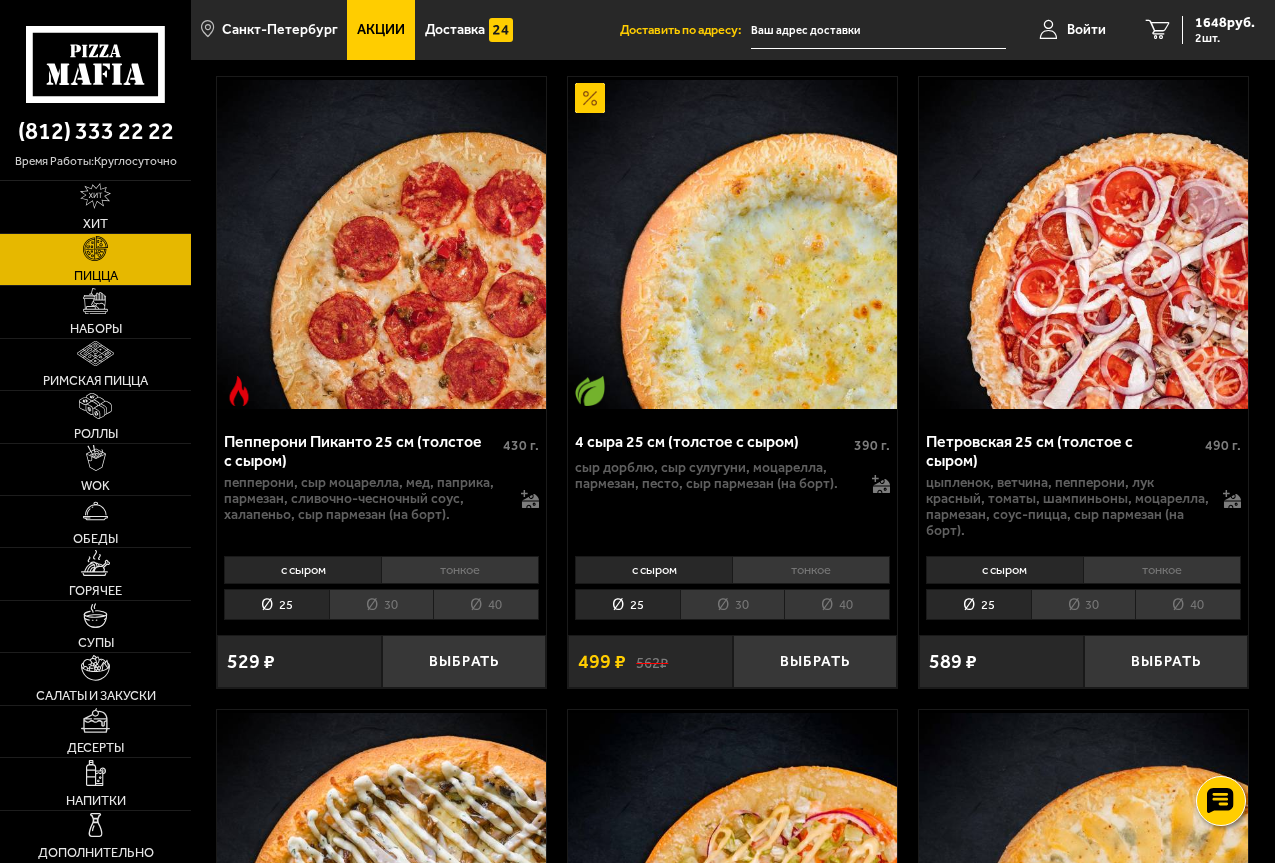 click on "30" at bounding box center [381, 604] 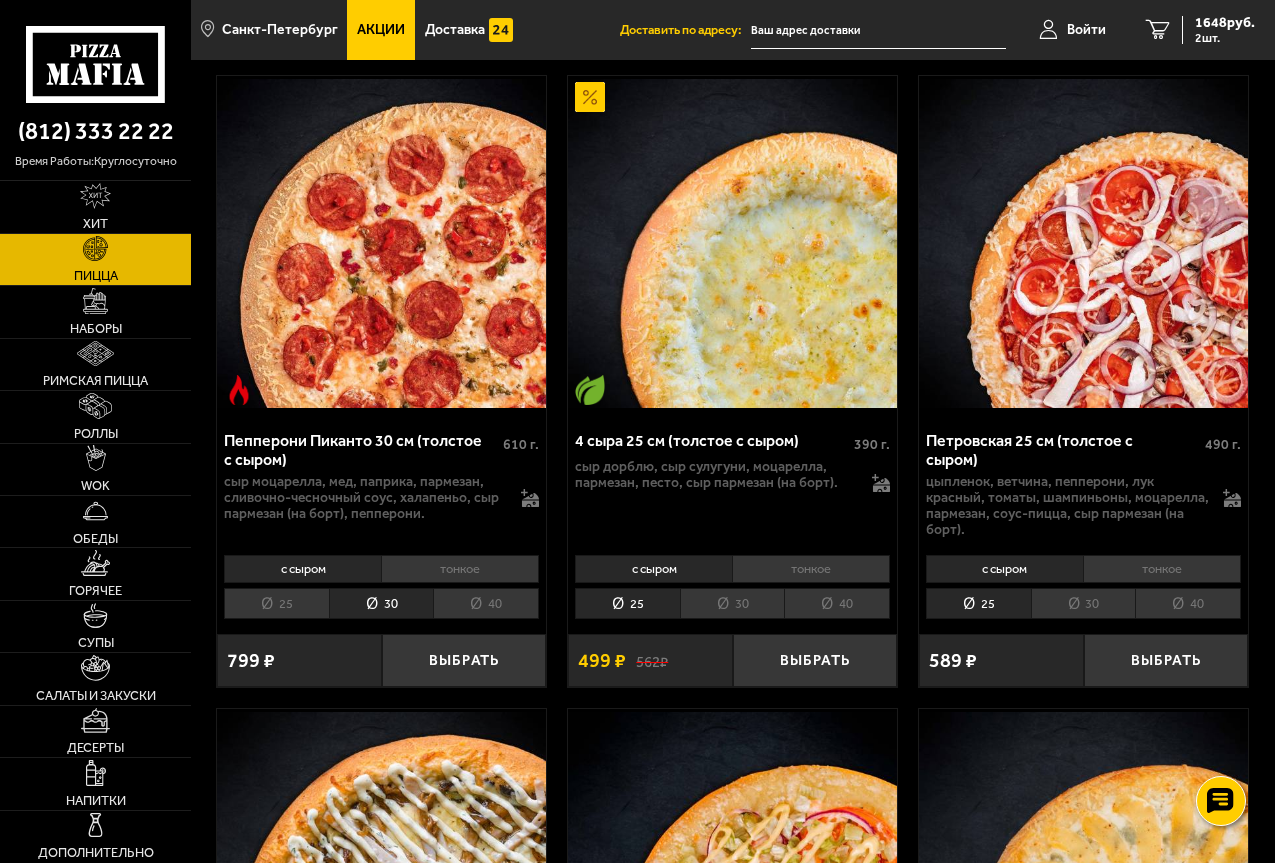 scroll, scrollTop: 800, scrollLeft: 0, axis: vertical 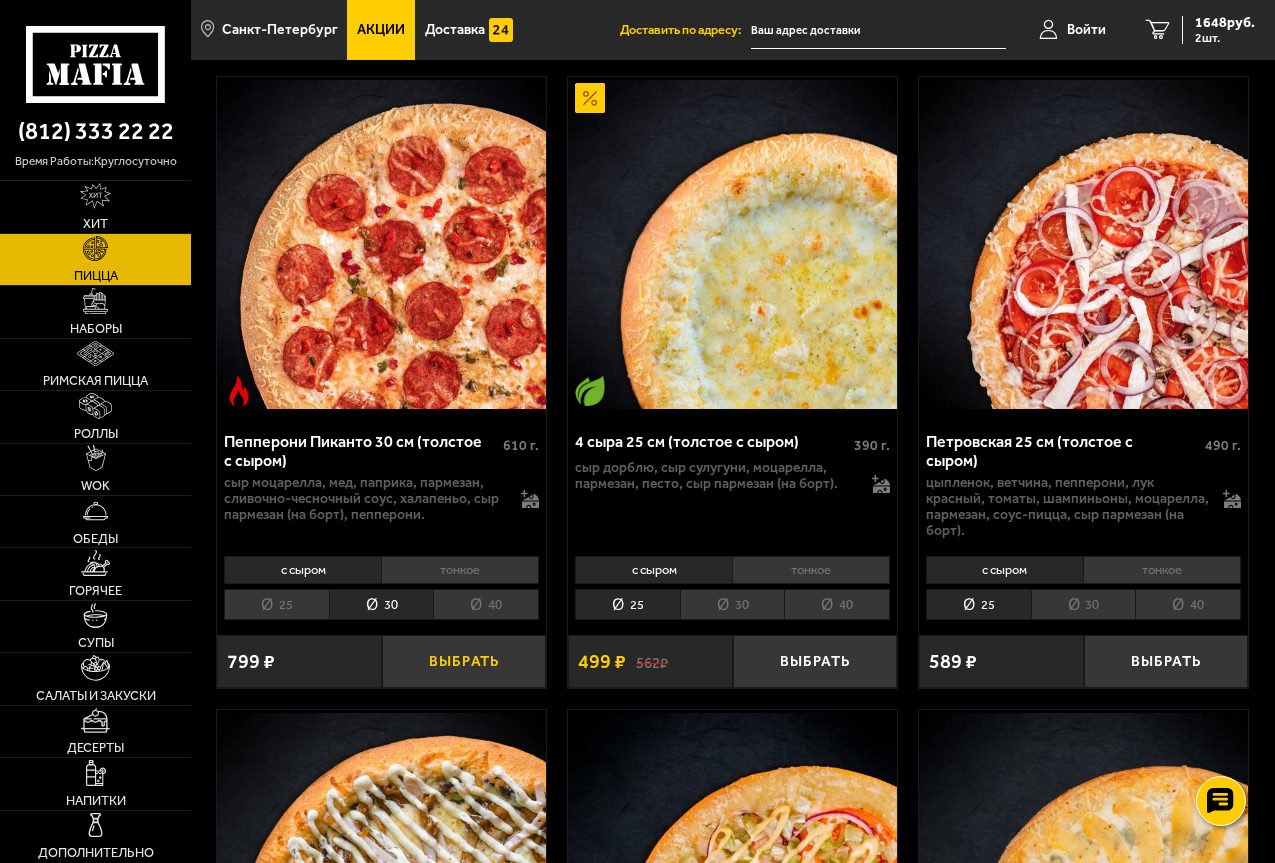 click on "Выбрать" at bounding box center (464, 661) 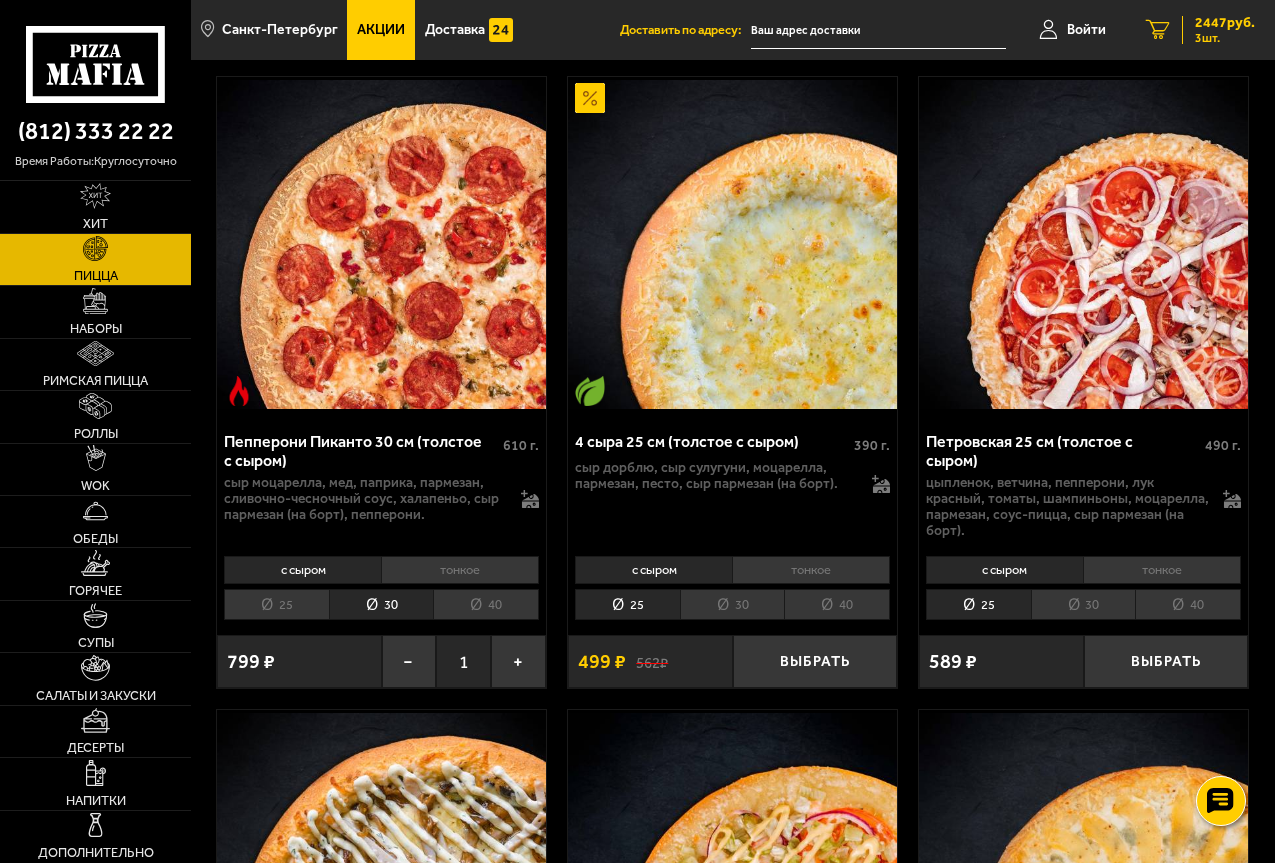 click on "2447  руб." at bounding box center [1225, 23] 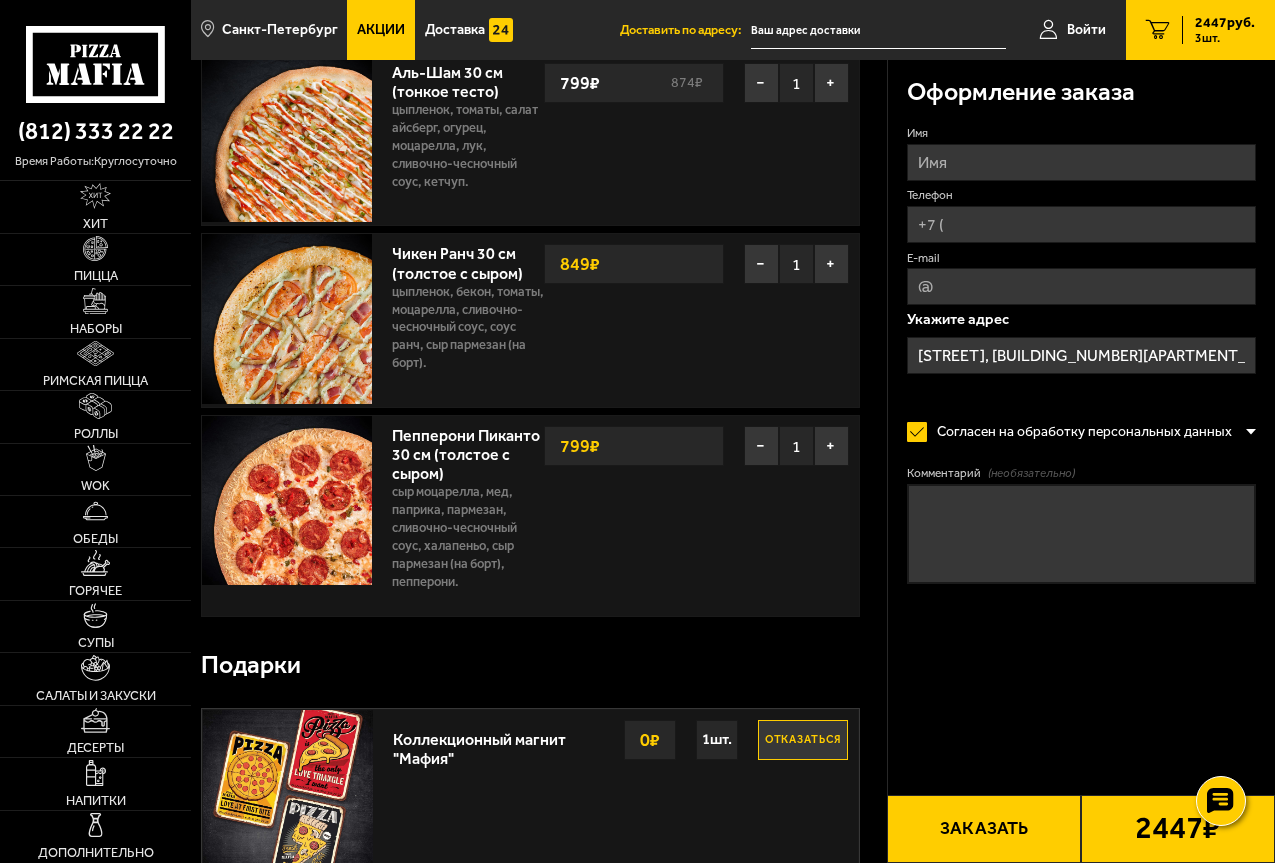 scroll, scrollTop: 100, scrollLeft: 0, axis: vertical 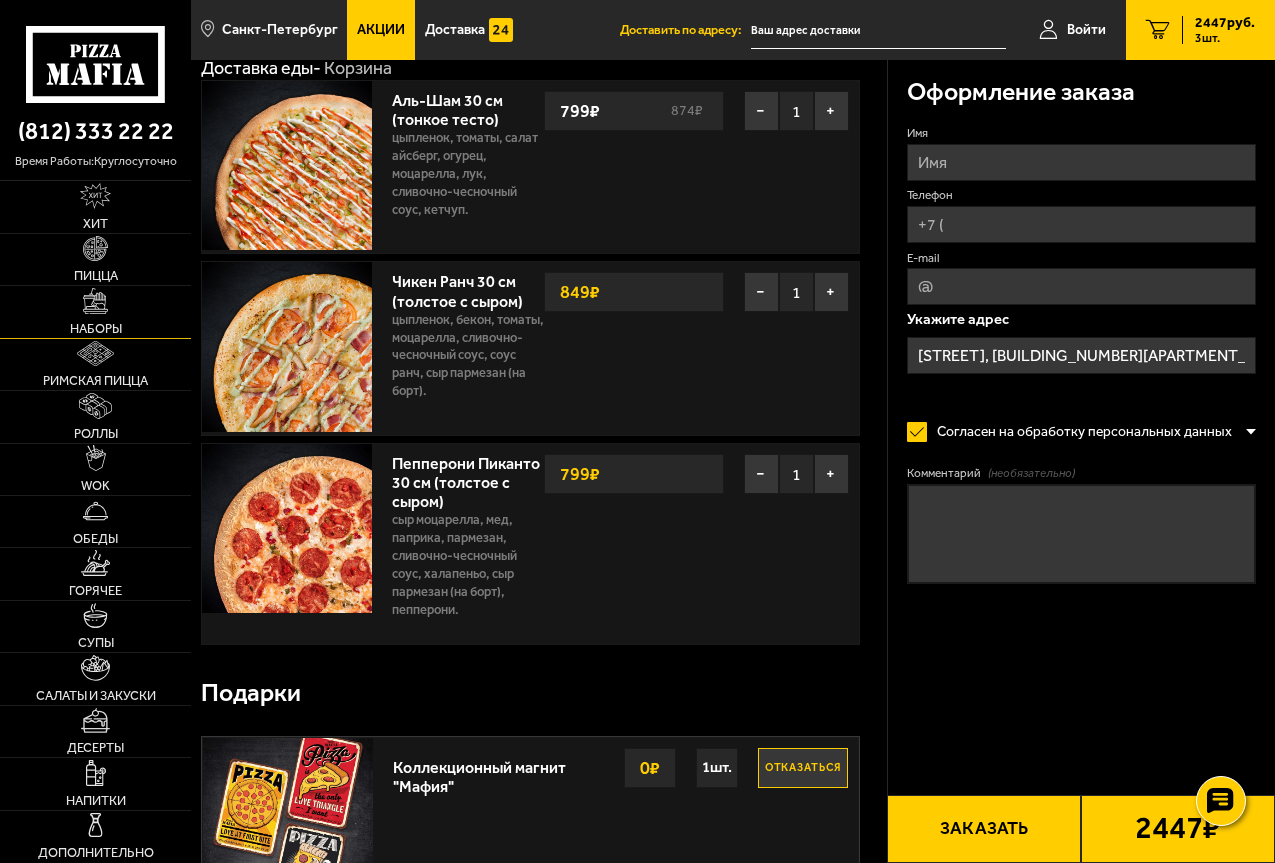 click at bounding box center (96, 301) 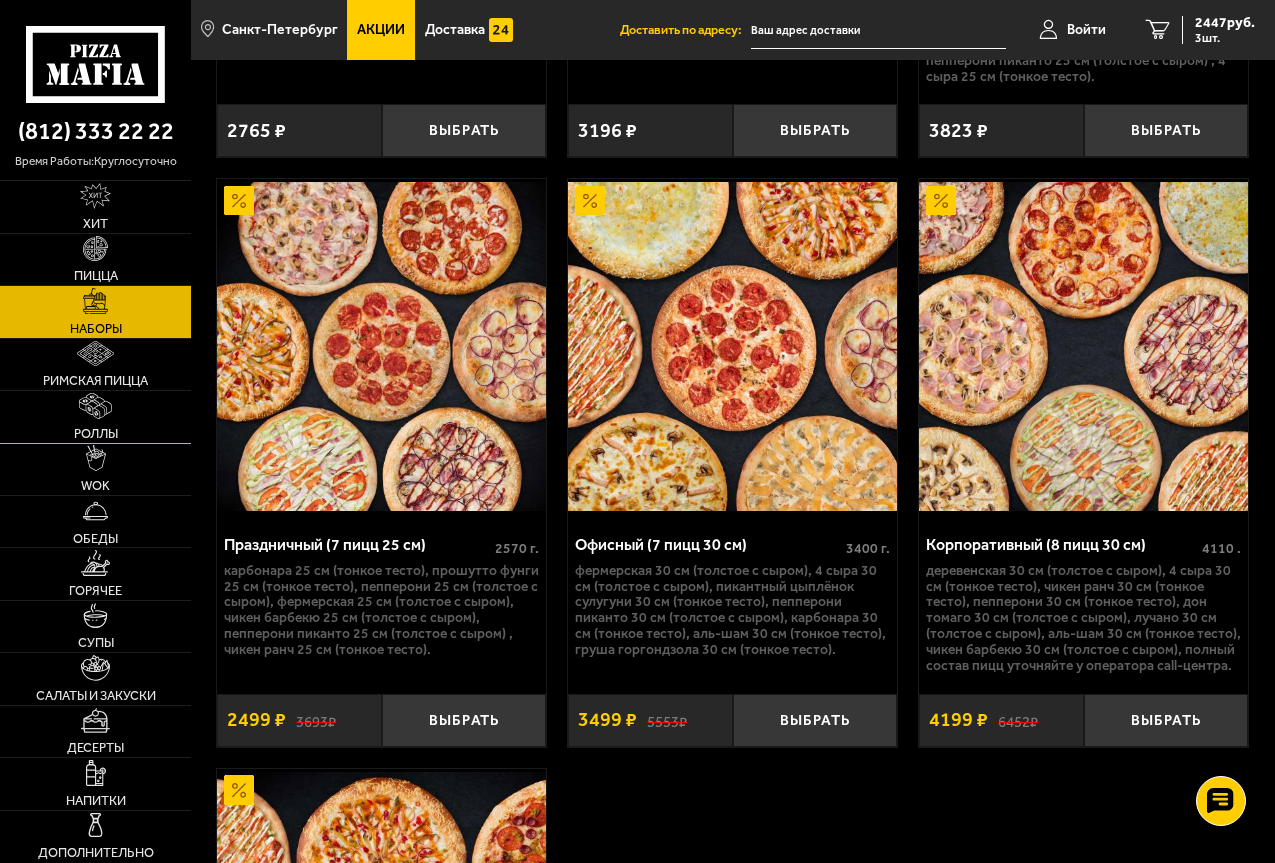 scroll, scrollTop: 5345, scrollLeft: 0, axis: vertical 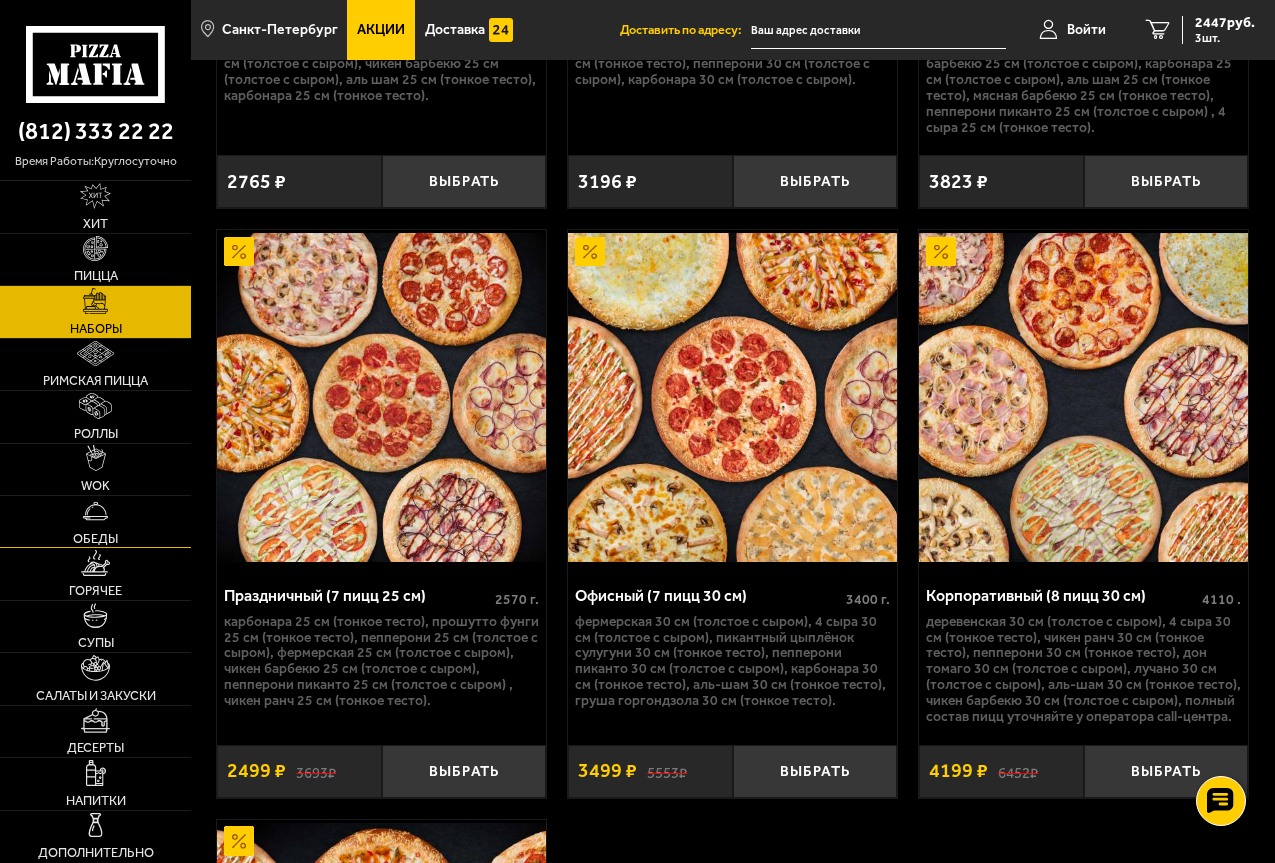 click at bounding box center [96, 511] 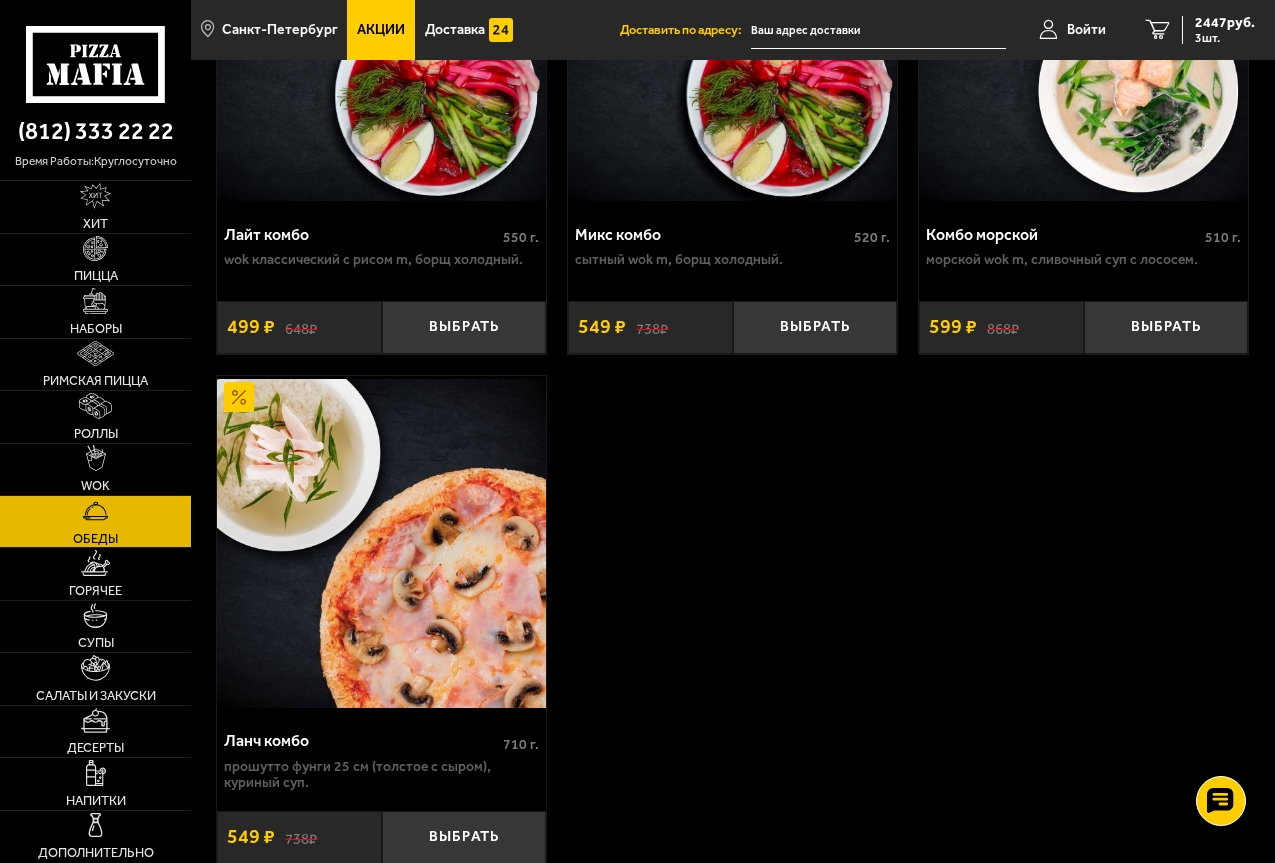 scroll, scrollTop: 500, scrollLeft: 0, axis: vertical 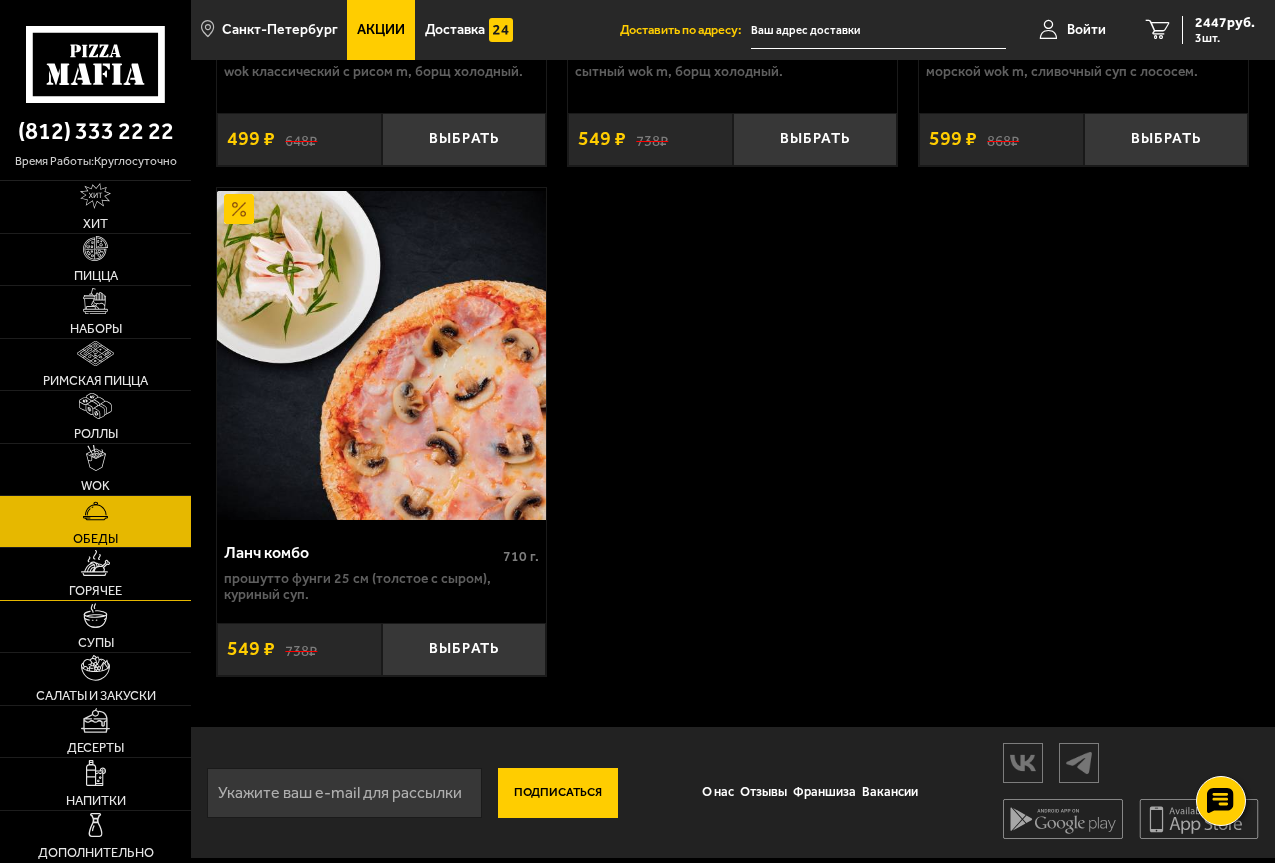 click at bounding box center (95, 563) 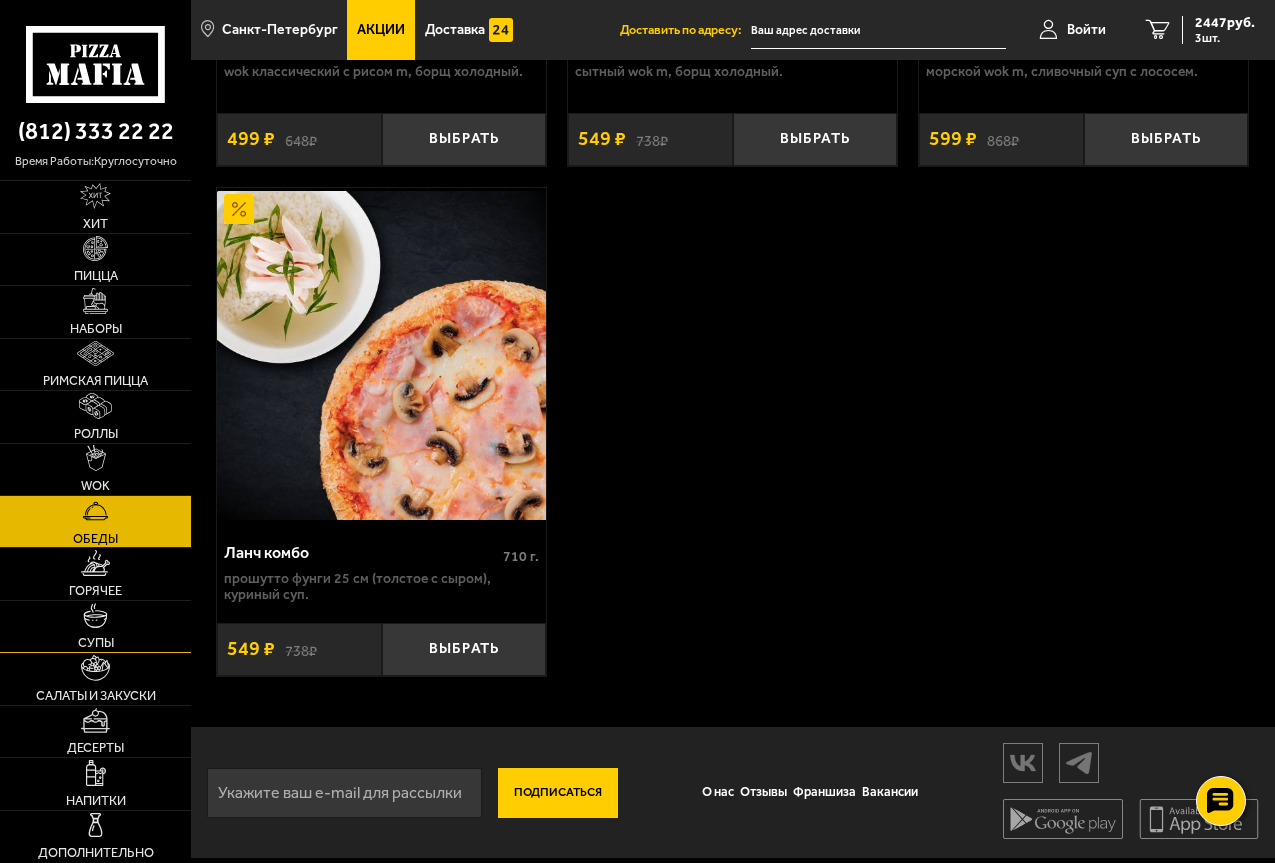 scroll, scrollTop: 0, scrollLeft: 0, axis: both 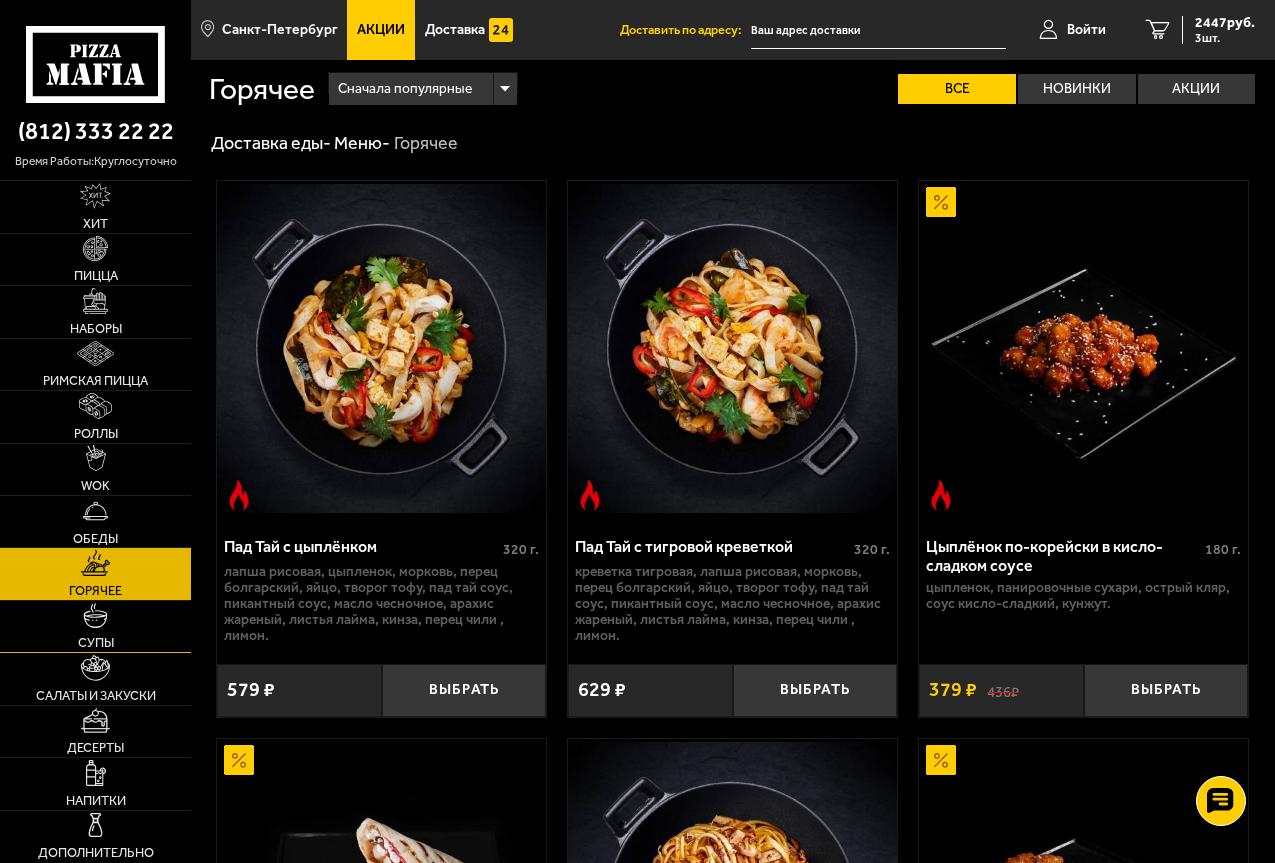 click at bounding box center [96, 616] 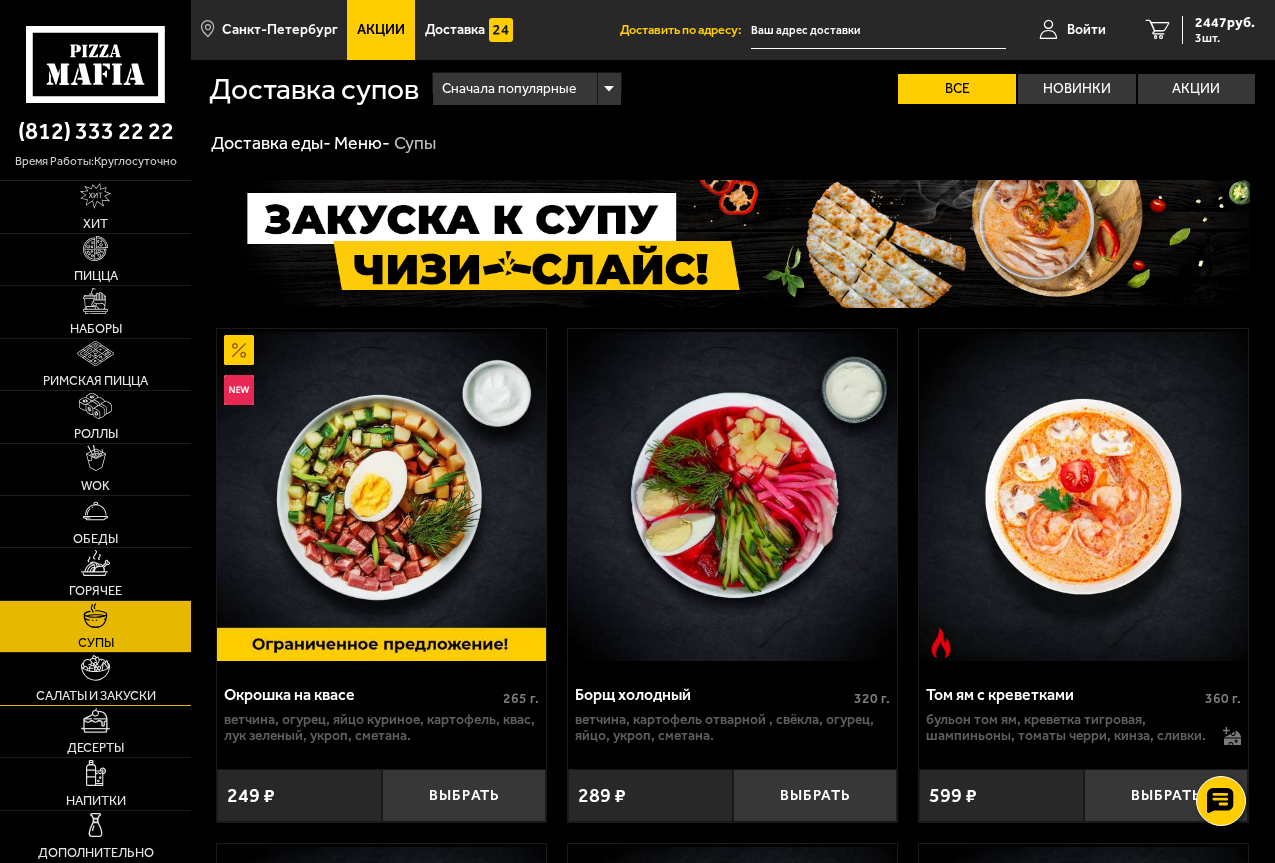 click at bounding box center (95, 668) 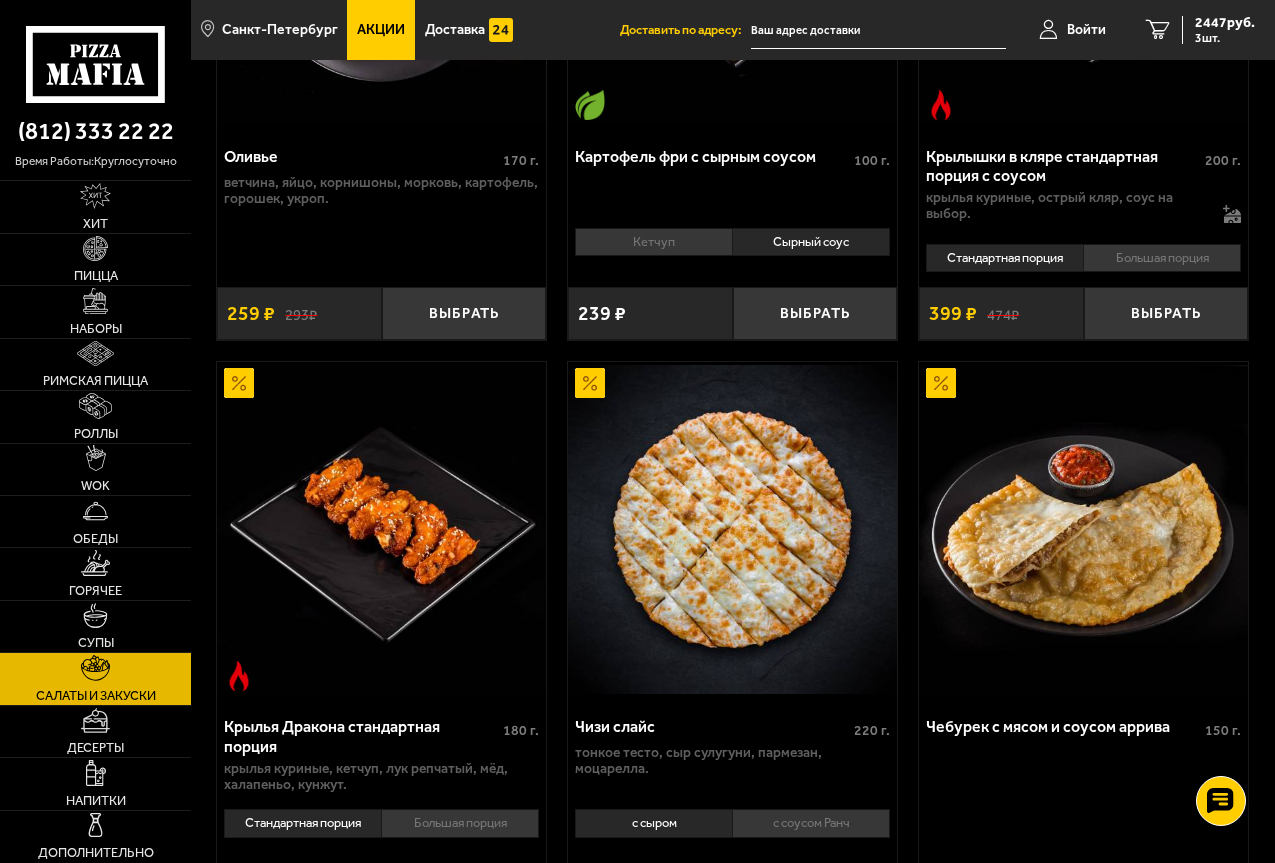 scroll, scrollTop: 356, scrollLeft: 0, axis: vertical 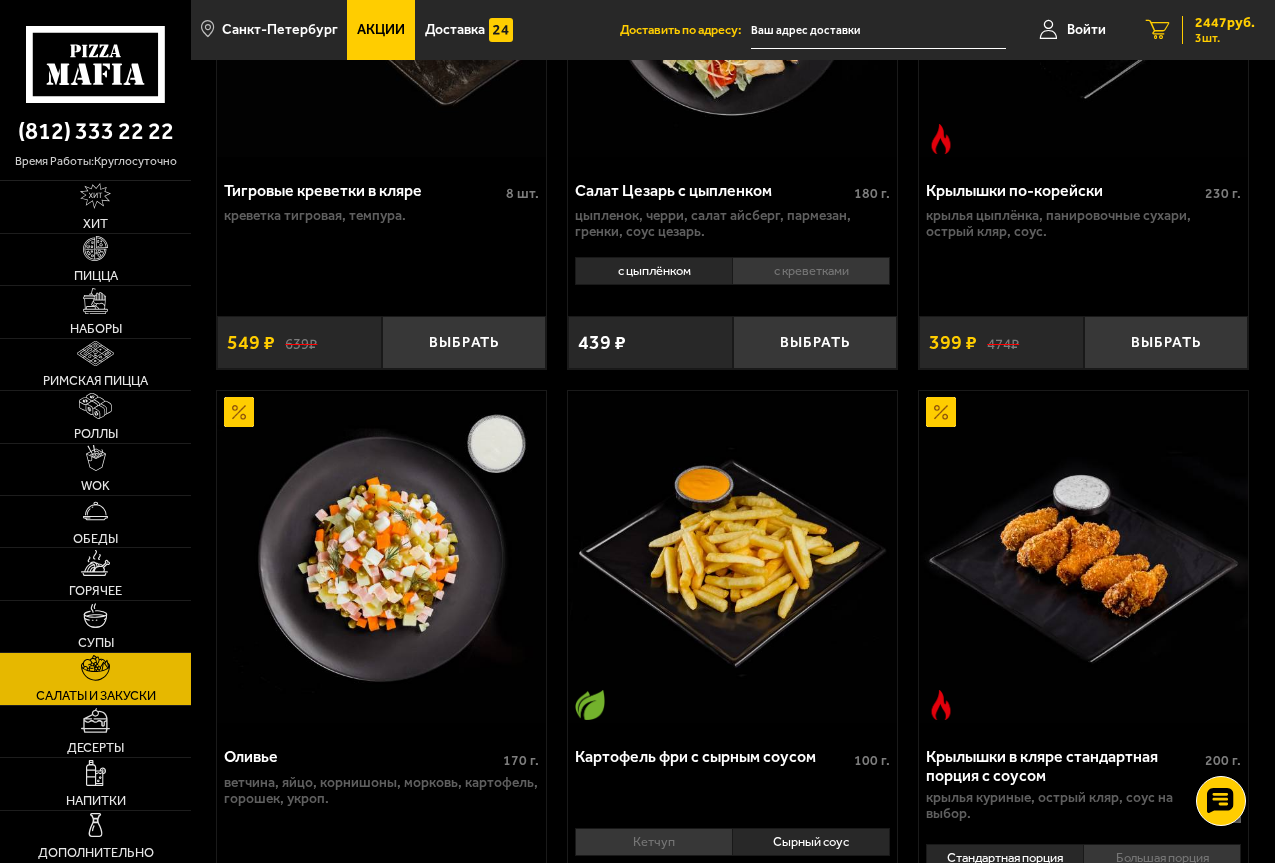 click on "2447  руб." at bounding box center (1225, 23) 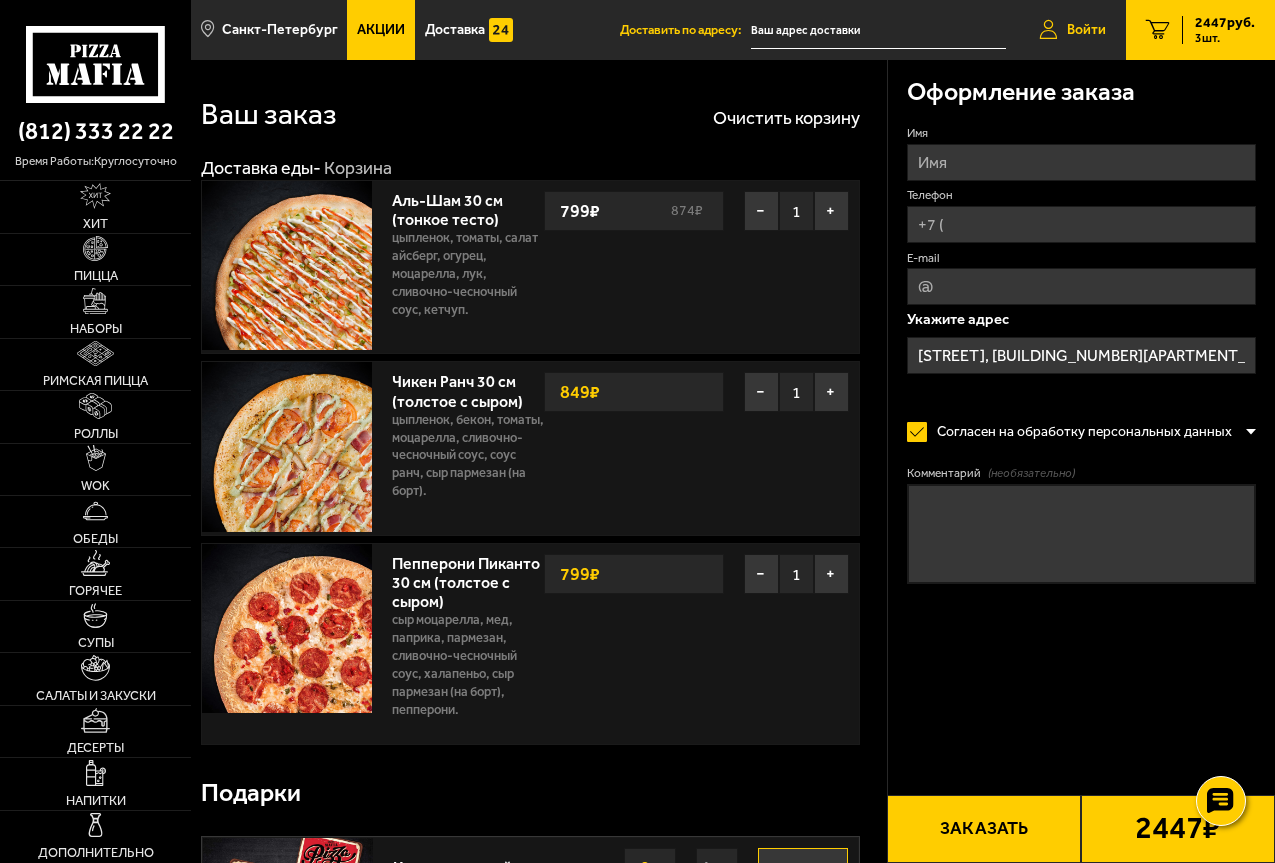 click on "Войти" at bounding box center [1086, 30] 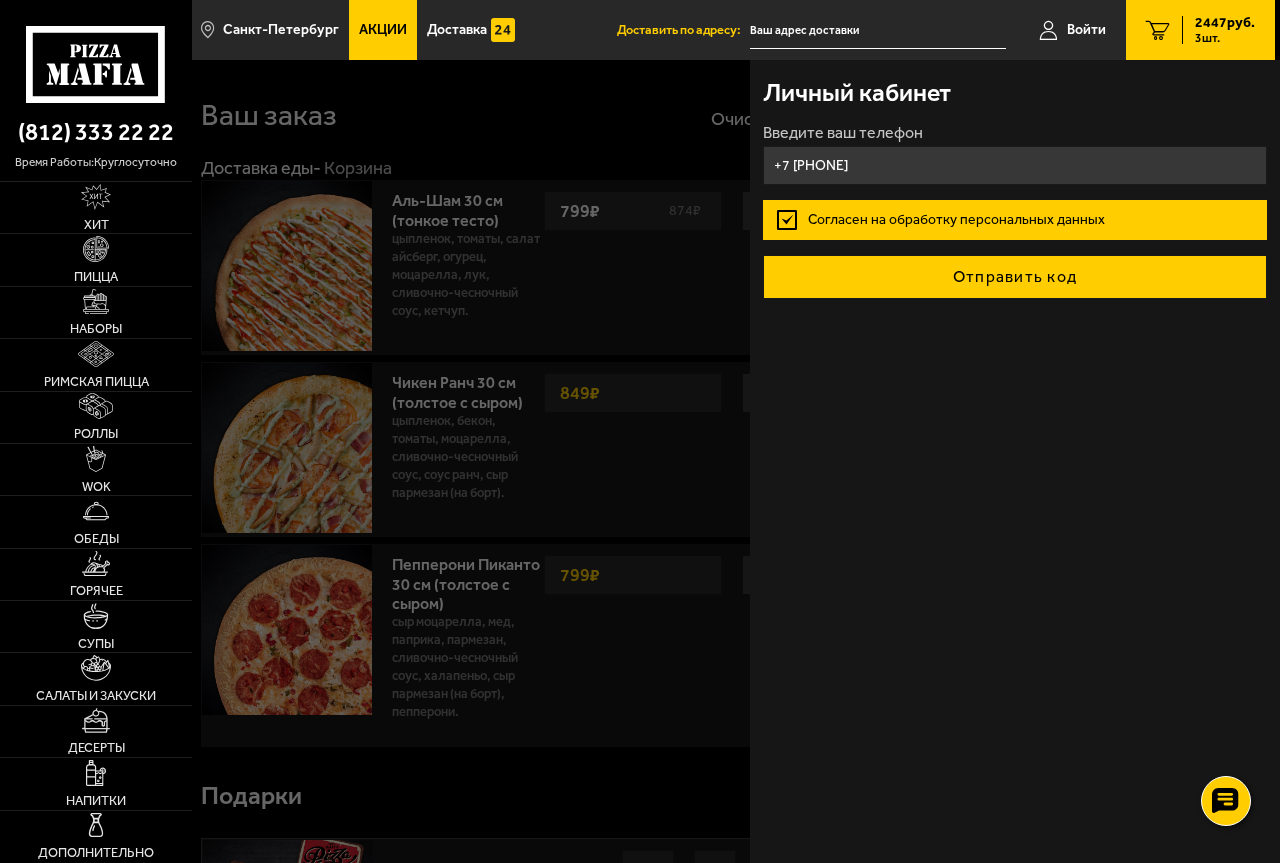type on "+7 [PHONE]" 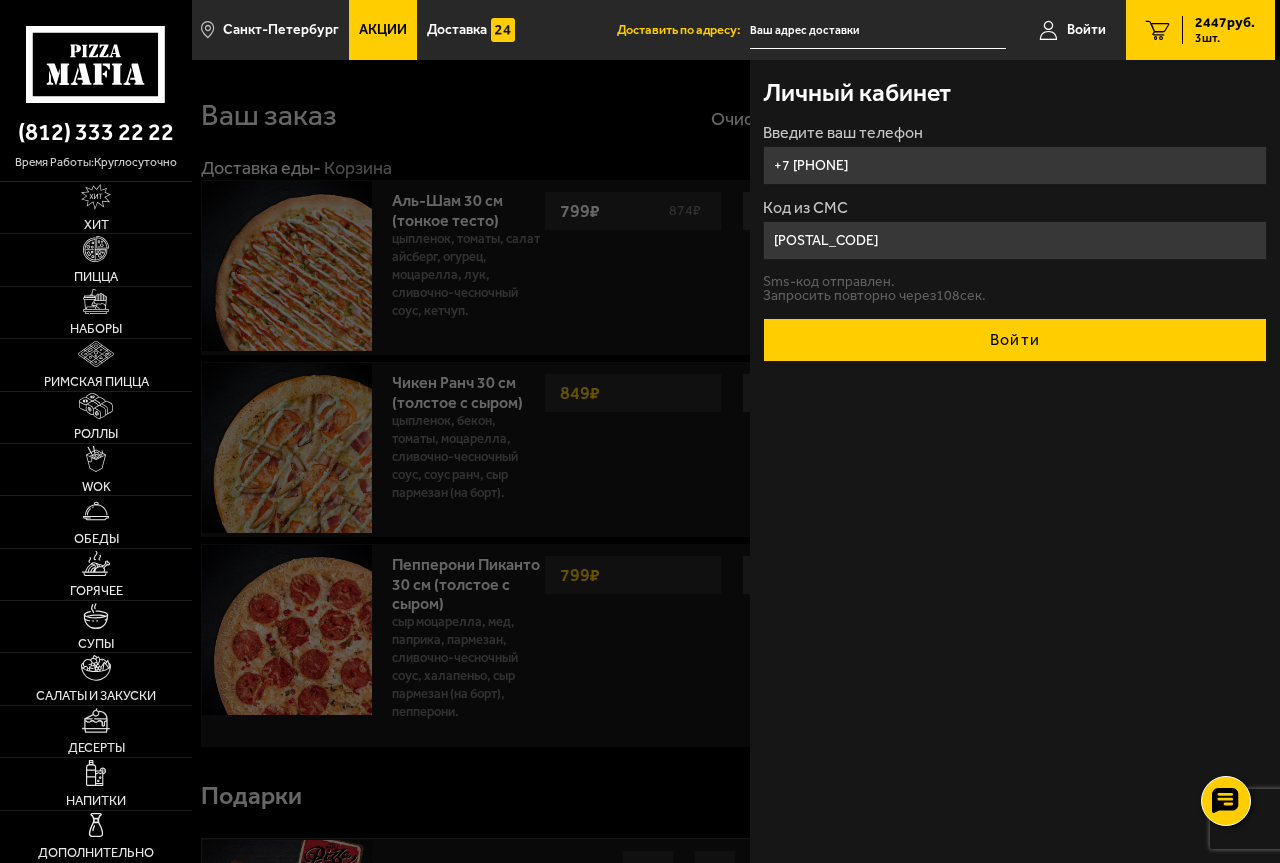type on "[POSTAL_CODE]" 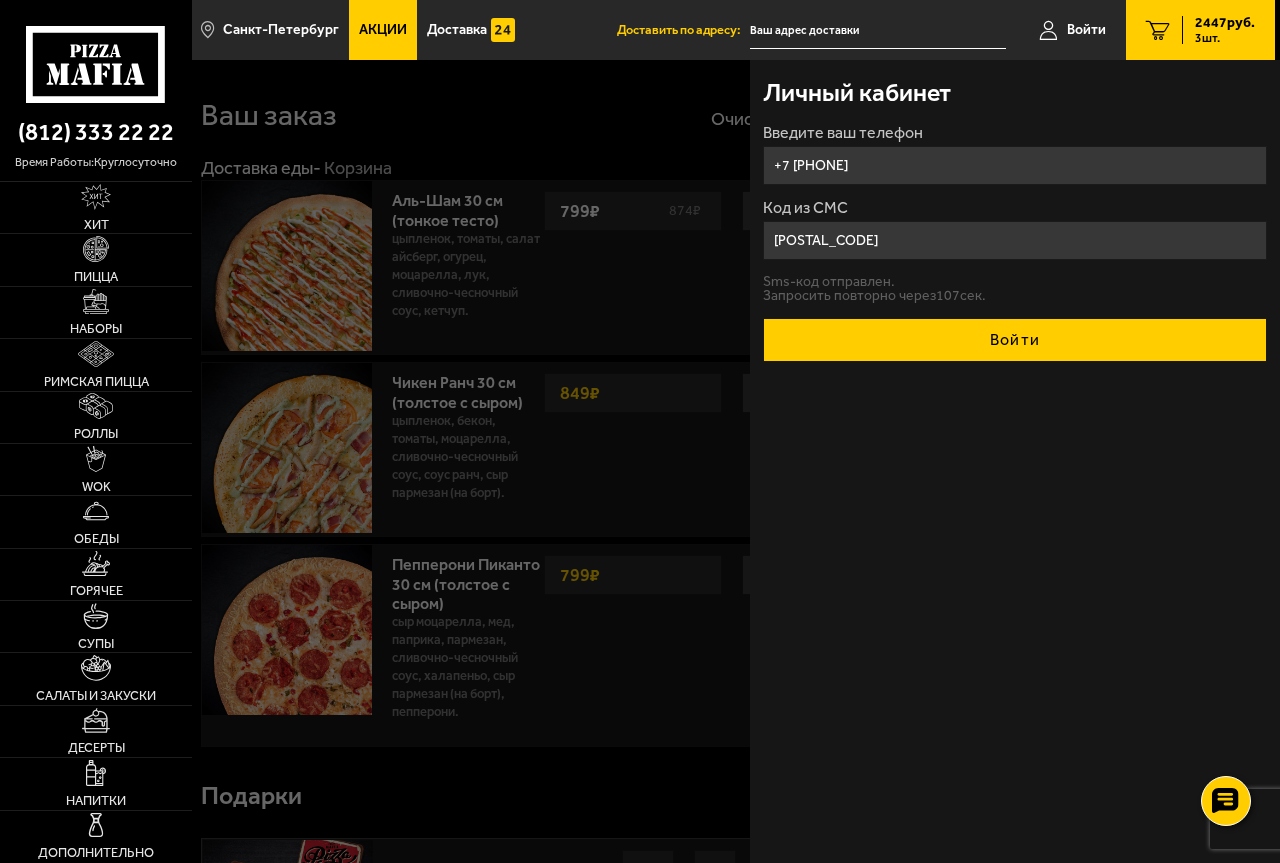 click on "Войти" at bounding box center (1014, 340) 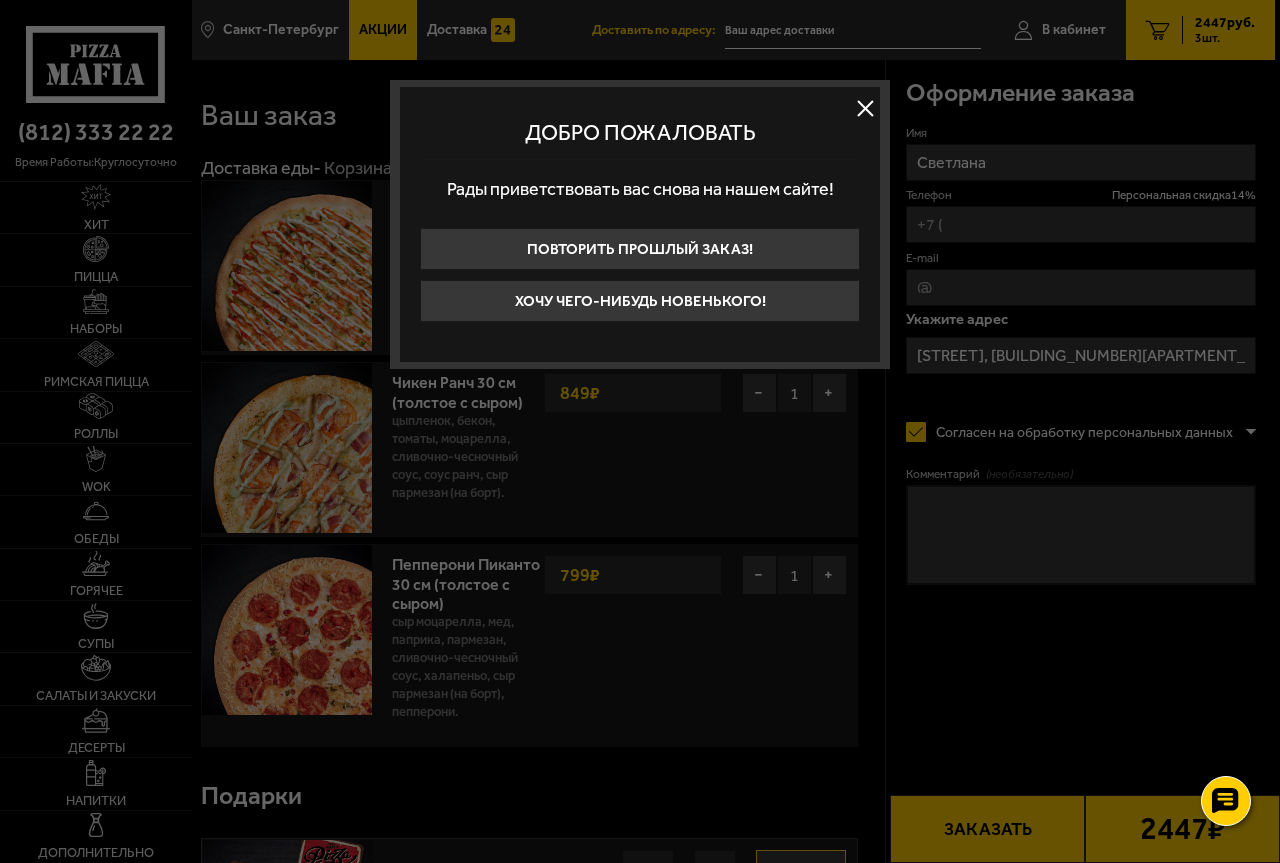 type on "+7 [PHONE]" 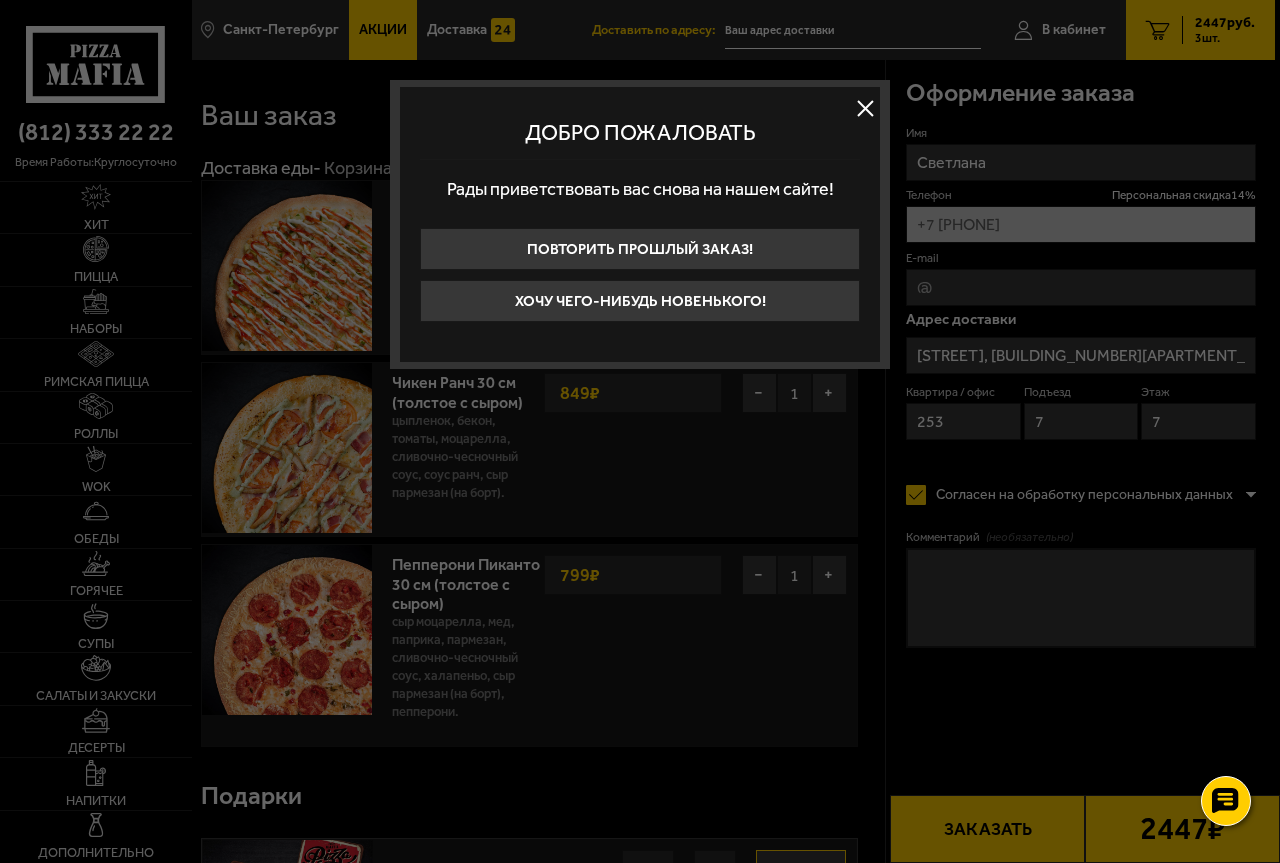 click at bounding box center (865, 108) 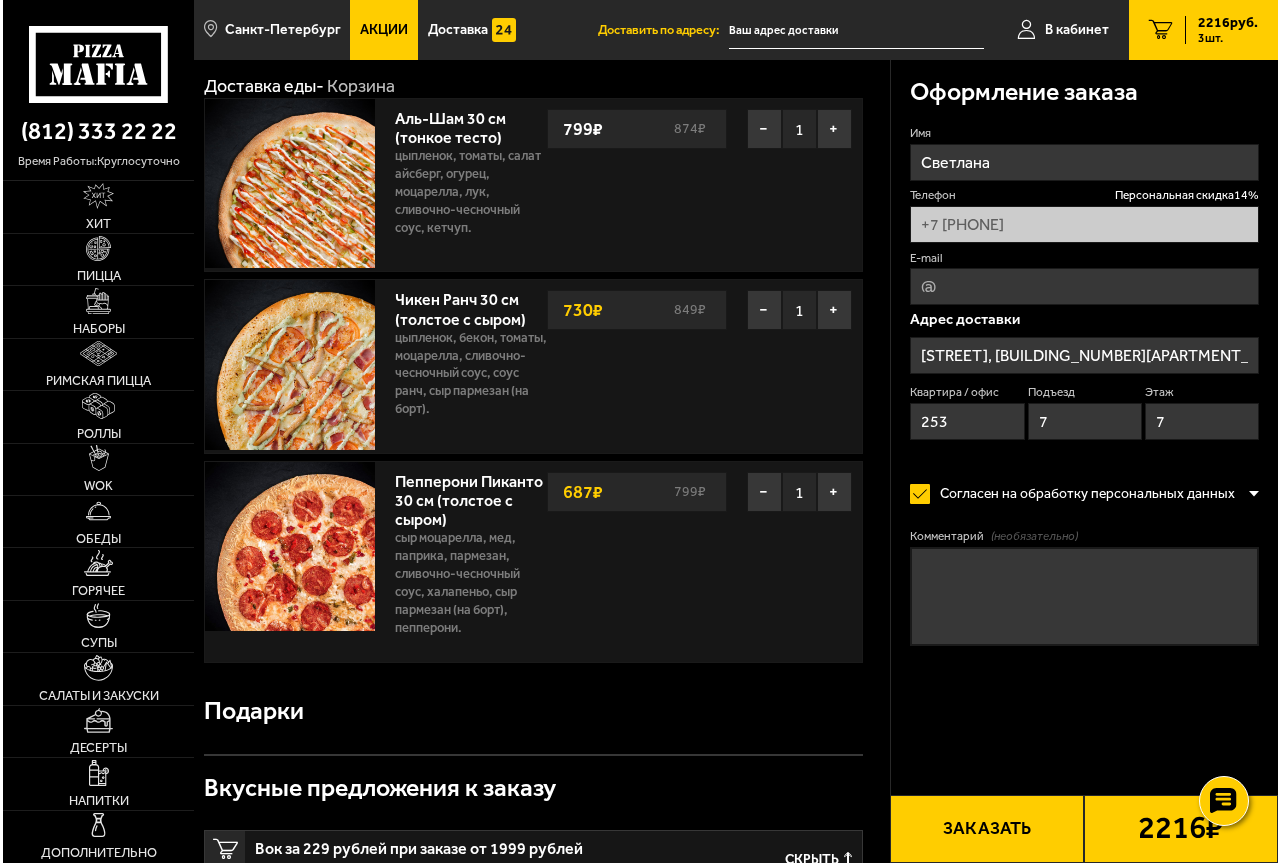 scroll, scrollTop: 69, scrollLeft: 0, axis: vertical 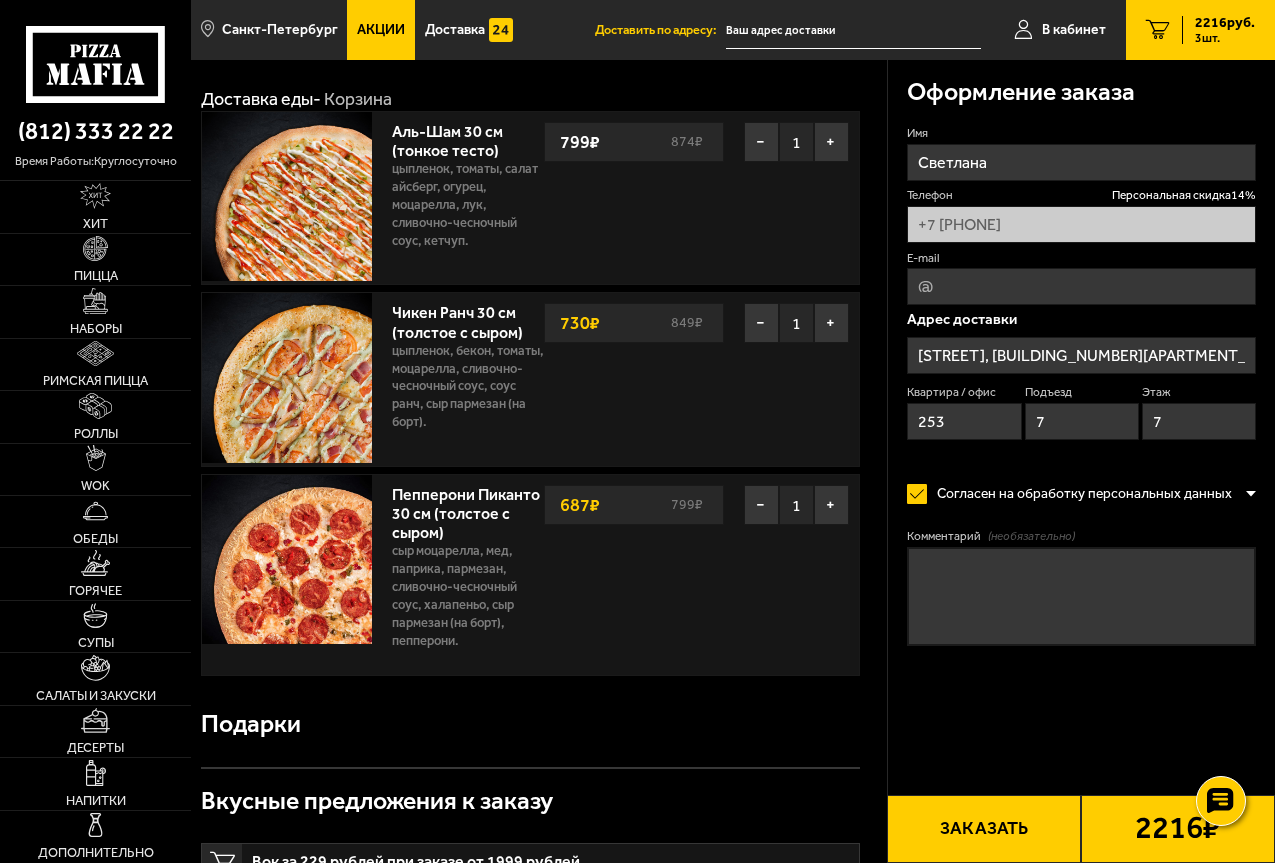 click on "2216  ₽" at bounding box center (1177, 829) 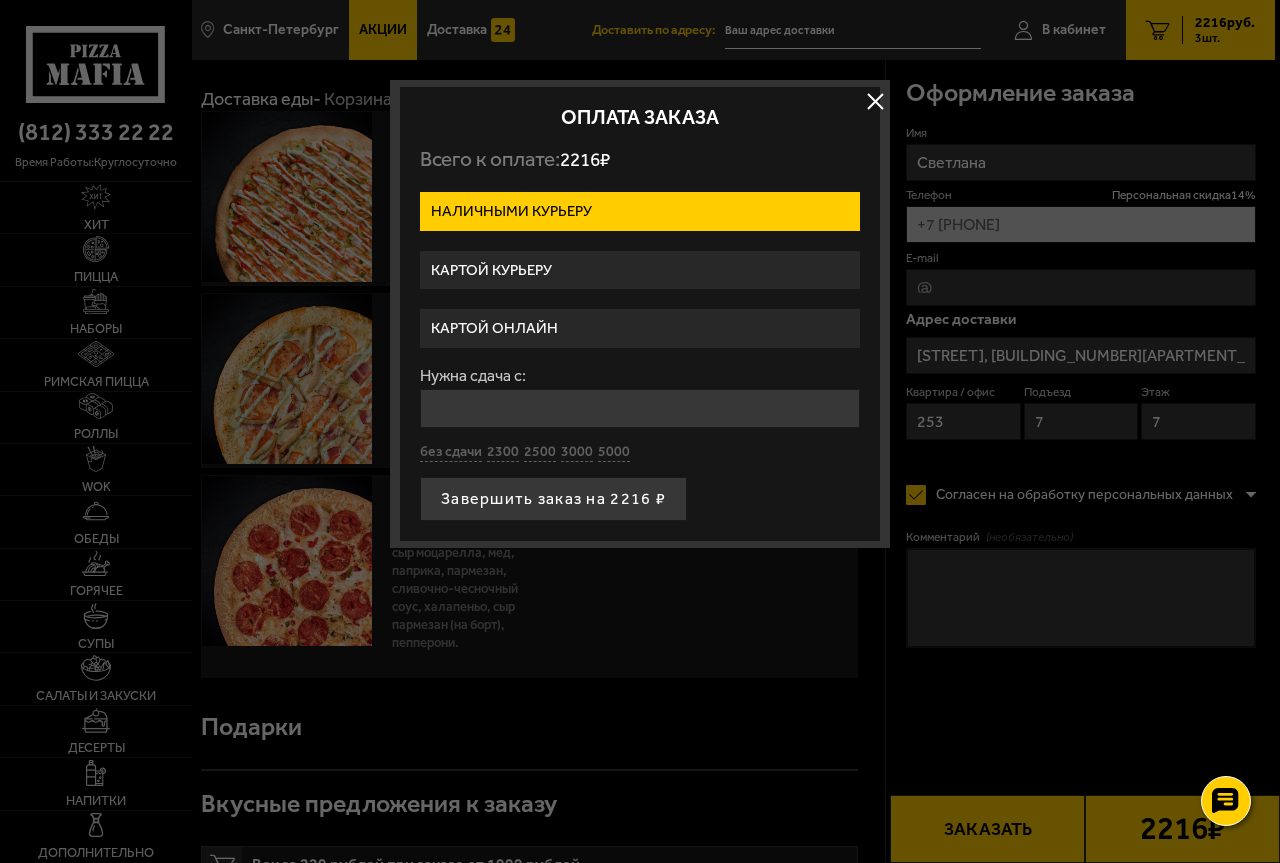 click on "Картой курьеру" at bounding box center (640, 270) 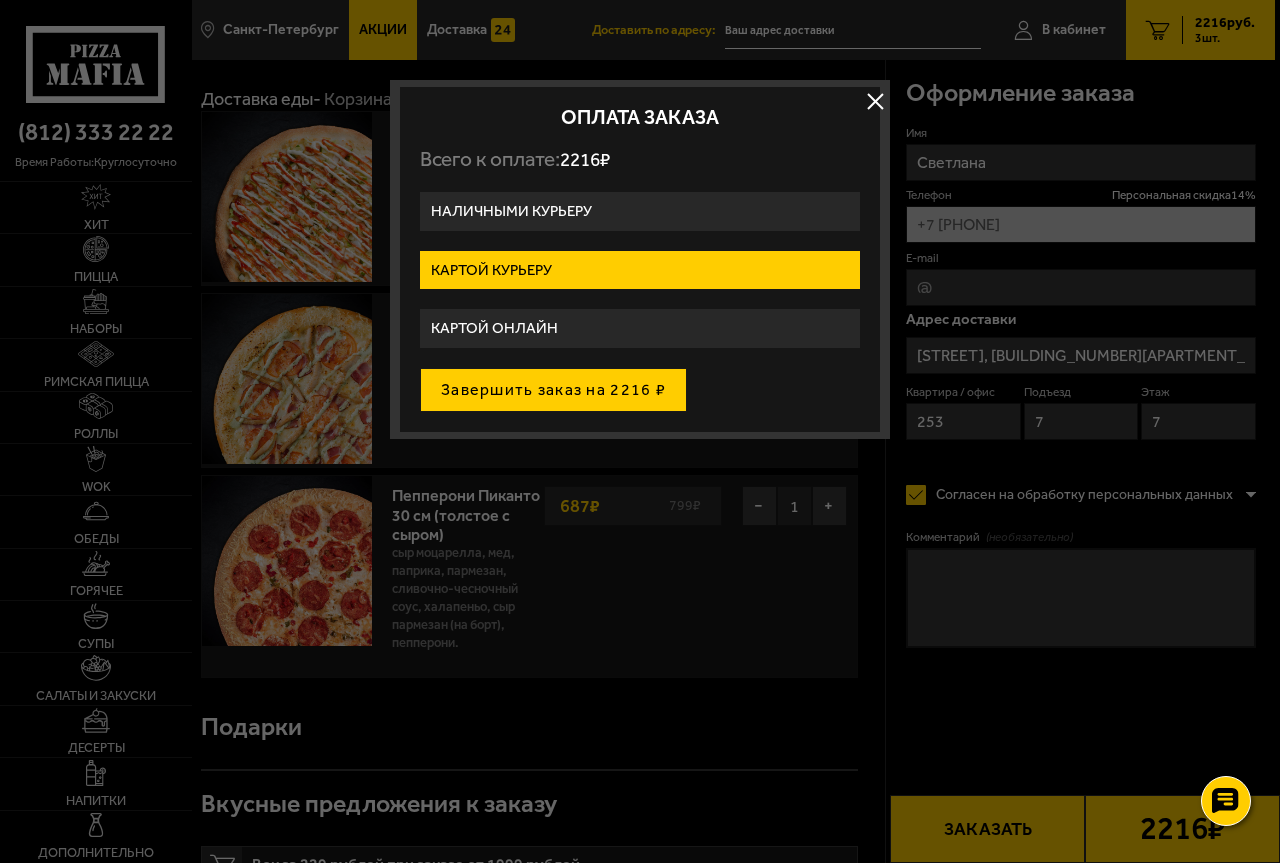 click on "Завершить заказ на 2216 ₽" at bounding box center [553, 390] 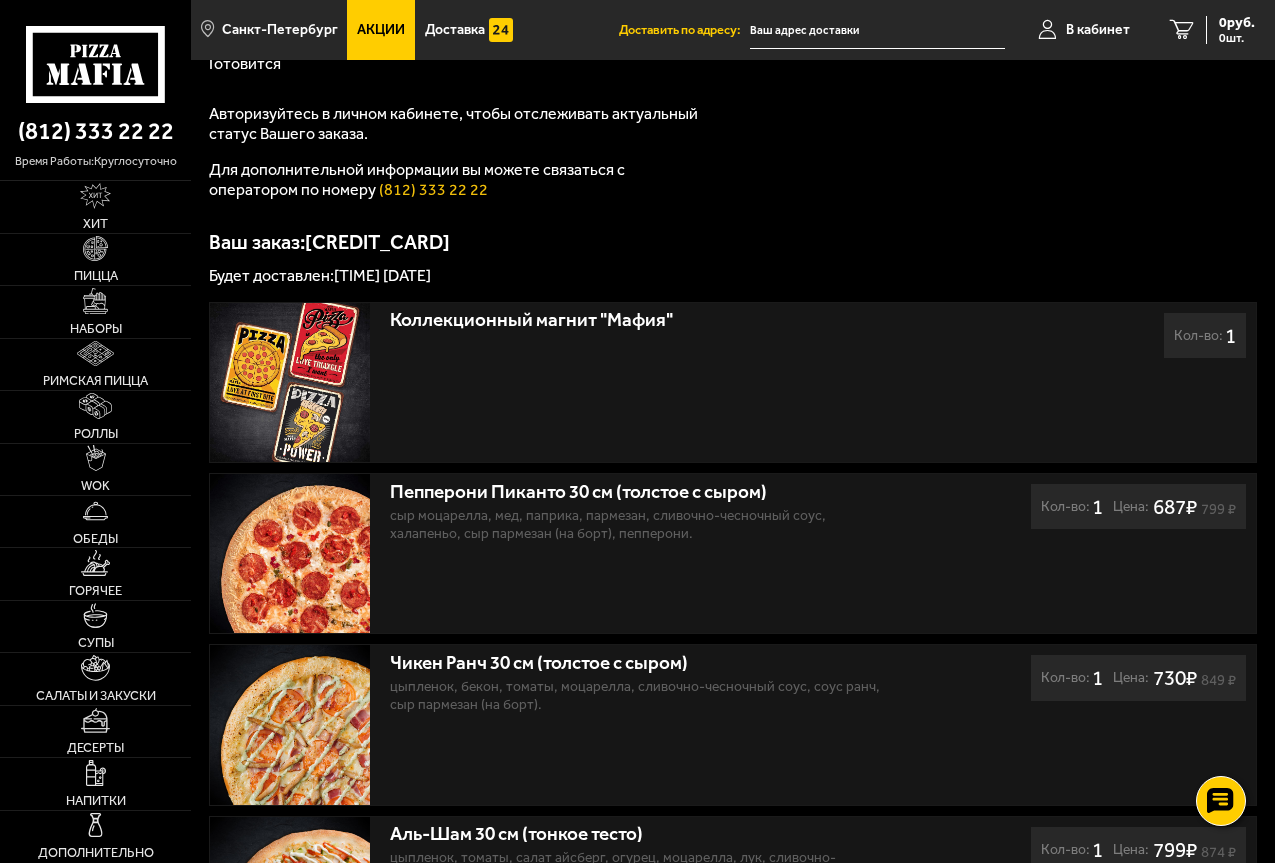 scroll, scrollTop: 0, scrollLeft: 0, axis: both 